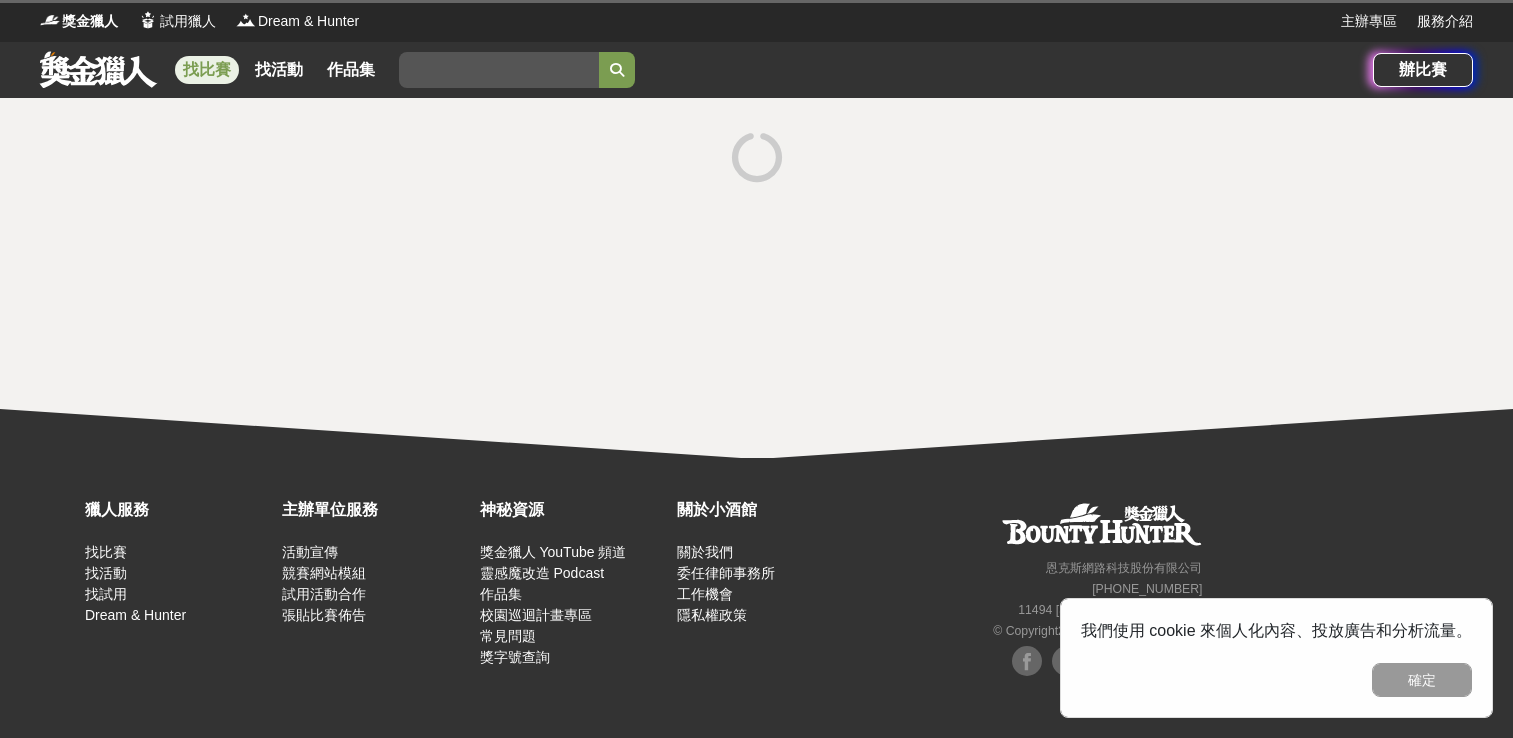 scroll, scrollTop: 0, scrollLeft: 0, axis: both 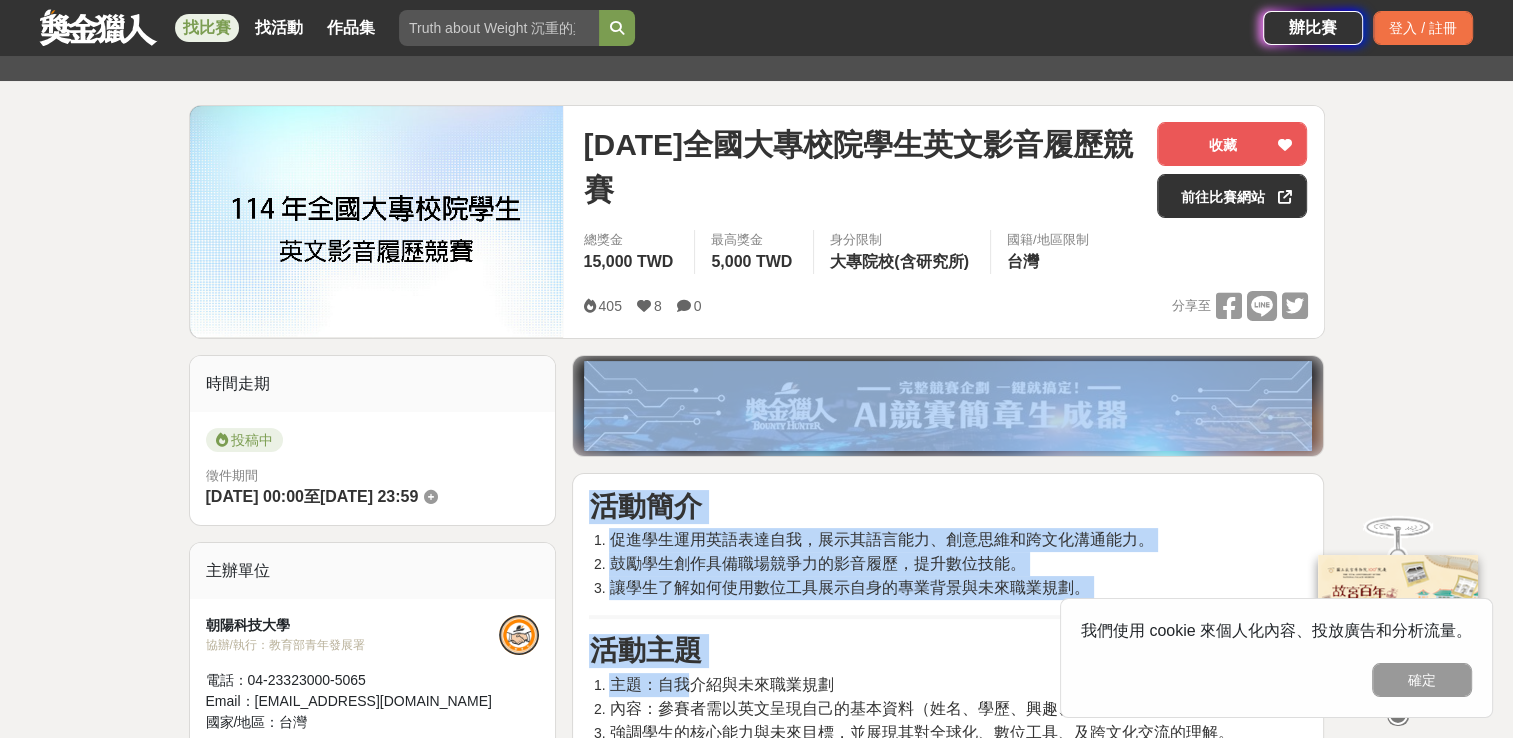 click on "活動簡介 促進學生運用英語表達自我，展示其語言能力、創意思維和跨文化溝通能力。 鼓勵學生創作具備職場競爭力的影音履歷，提升數位技能。 讓學生了解如何使用數位工具展示自身的專業背景與未來職業規劃。 活動主題 主題：自我介紹與未來職業規劃 內容：參賽者需以英文呈現自己的基本資料（姓名、學歷、興趣、專長等）並說明未來職業規劃。  強調學生的核心能力與未來目標，並展現其對全球化、數位工具、及跨文化交流的理解。 參賽資格 全國大專校院在學學生（非英語相關系所）。  須具中華民國國籍，且不得持有雙重國籍。  未曾於英語系國家居住或就學（含留學、遊學、交換）超過一年（含）以上者。  採個人賽制，限額 50 人，備取 10 人。若報名人數超額，依報名順序及資格審查錄取。 活動時程 報名方式 填寫線上 Google 表單報名表  頒獎" at bounding box center (948, 1841) 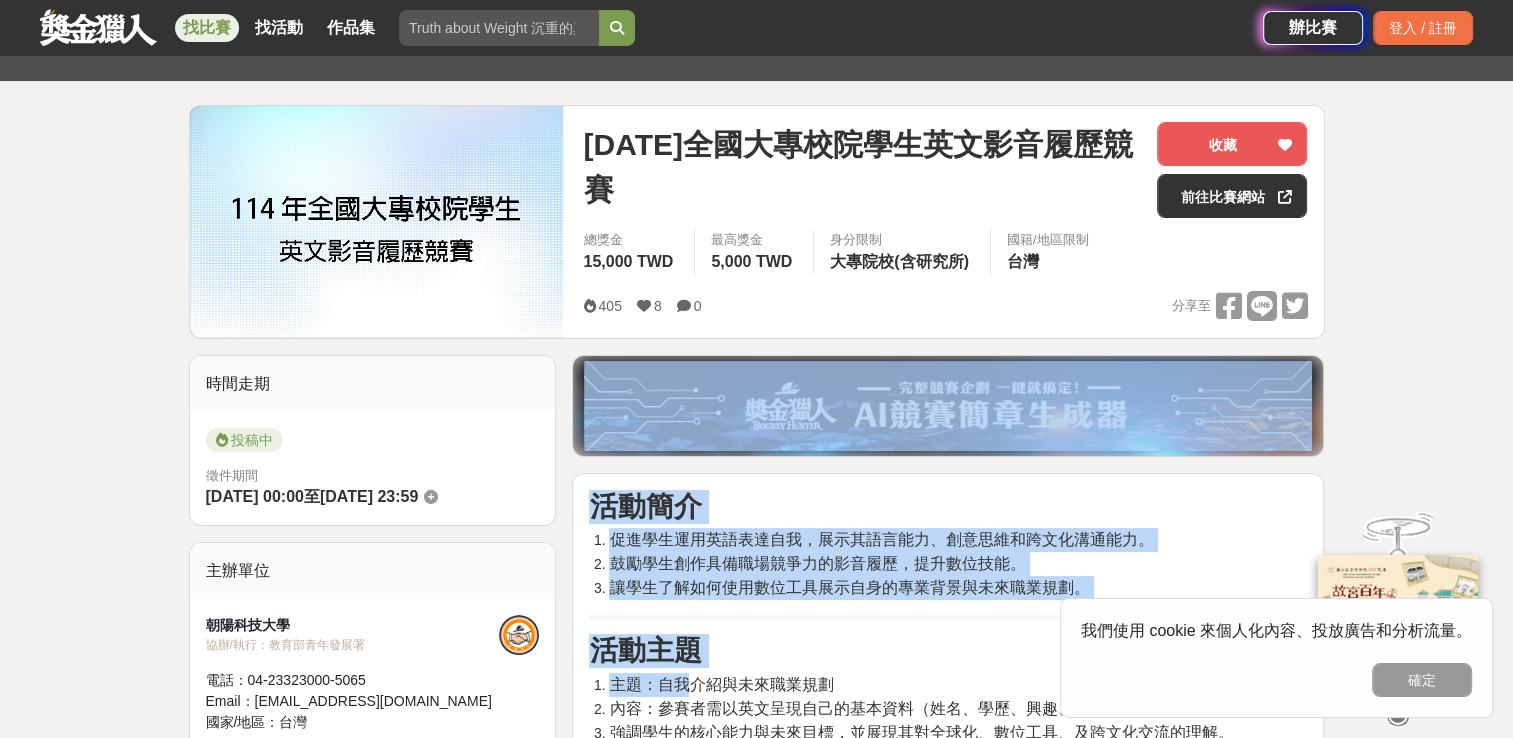 click on "鼓勵學生創作具備職場競爭力的影音履歷，提升數位技能。" at bounding box center [817, 563] 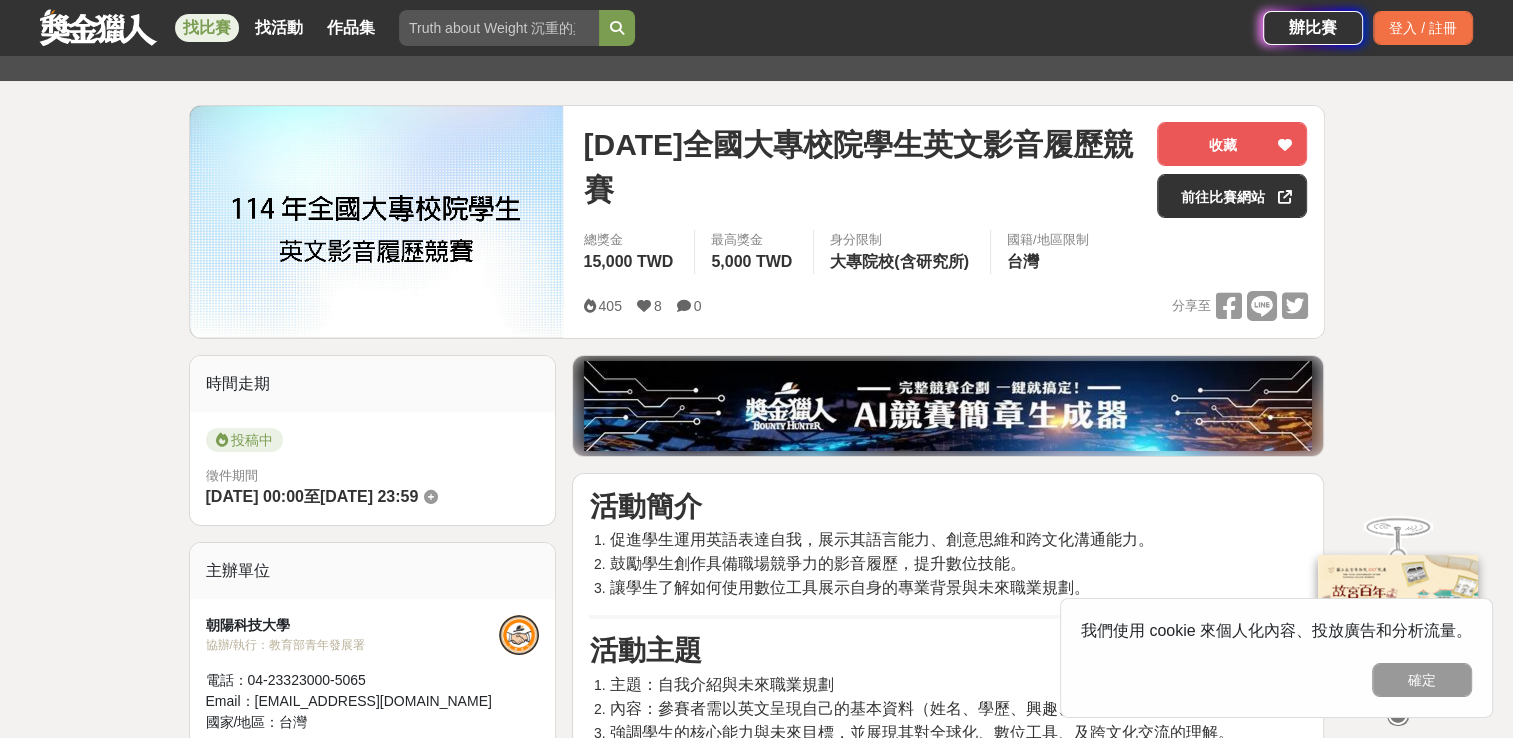 scroll, scrollTop: 400, scrollLeft: 0, axis: vertical 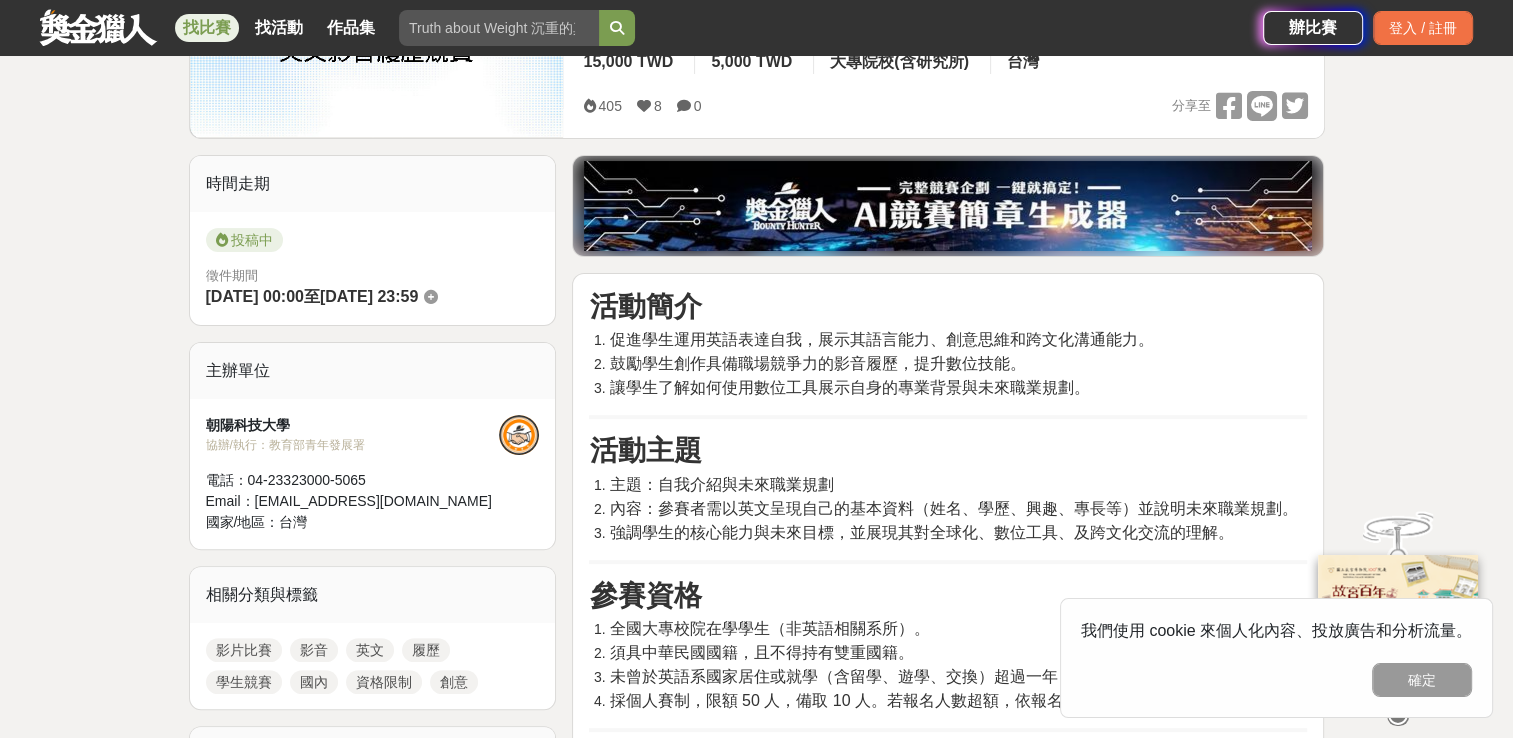 drag, startPoint x: 651, startPoint y: 503, endPoint x: 800, endPoint y: 504, distance: 149.00336 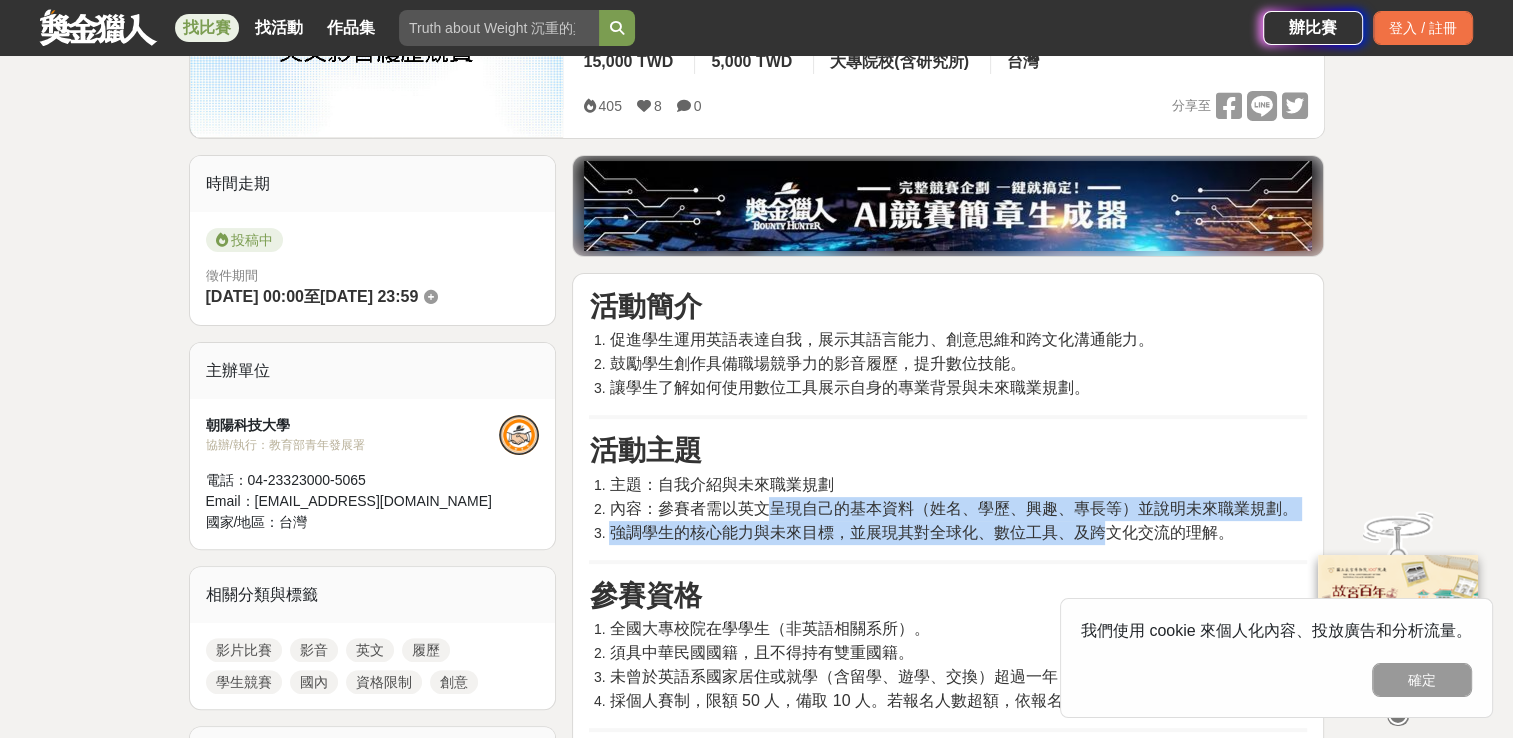 drag, startPoint x: 800, startPoint y: 504, endPoint x: 1100, endPoint y: 530, distance: 301.12457 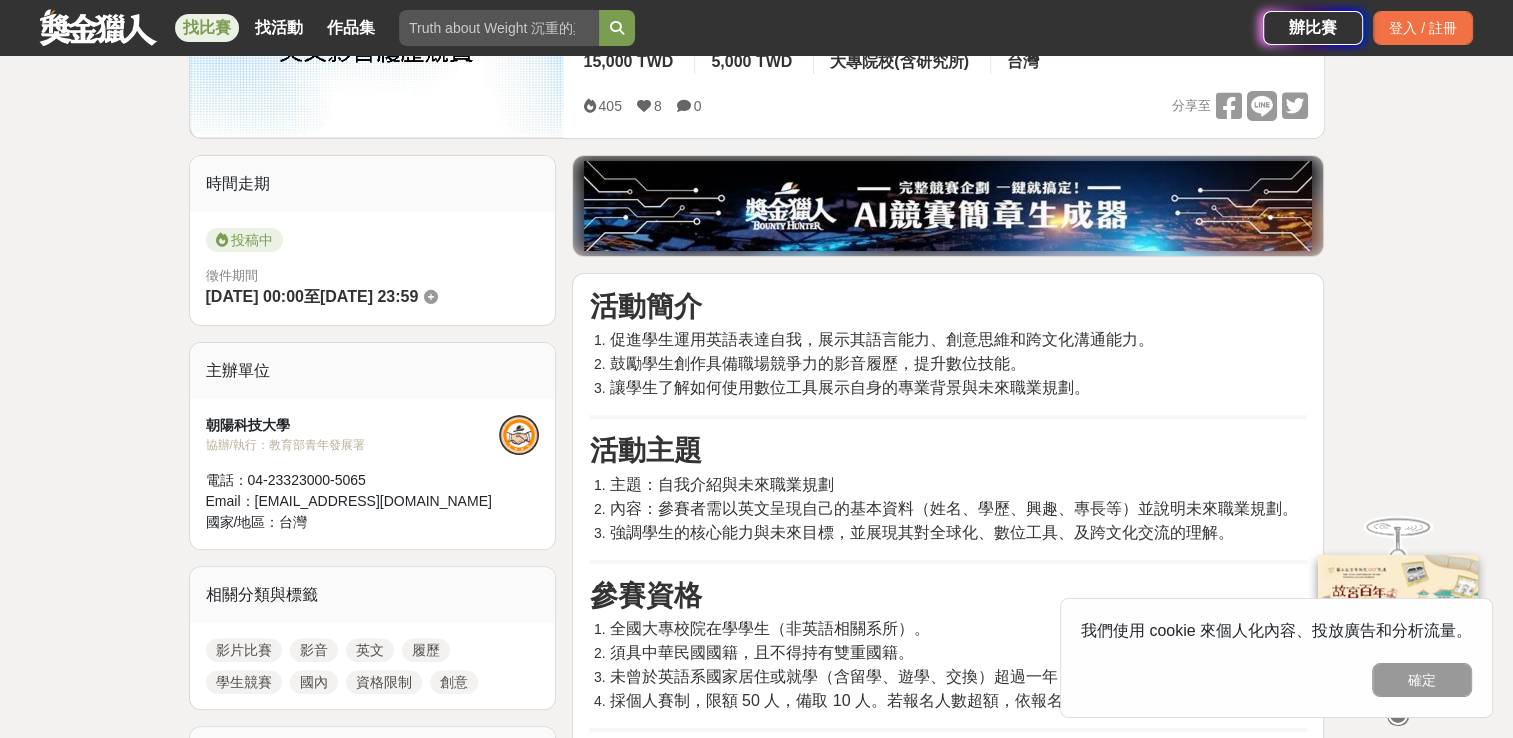 drag, startPoint x: 1100, startPoint y: 530, endPoint x: 980, endPoint y: 577, distance: 128.87592 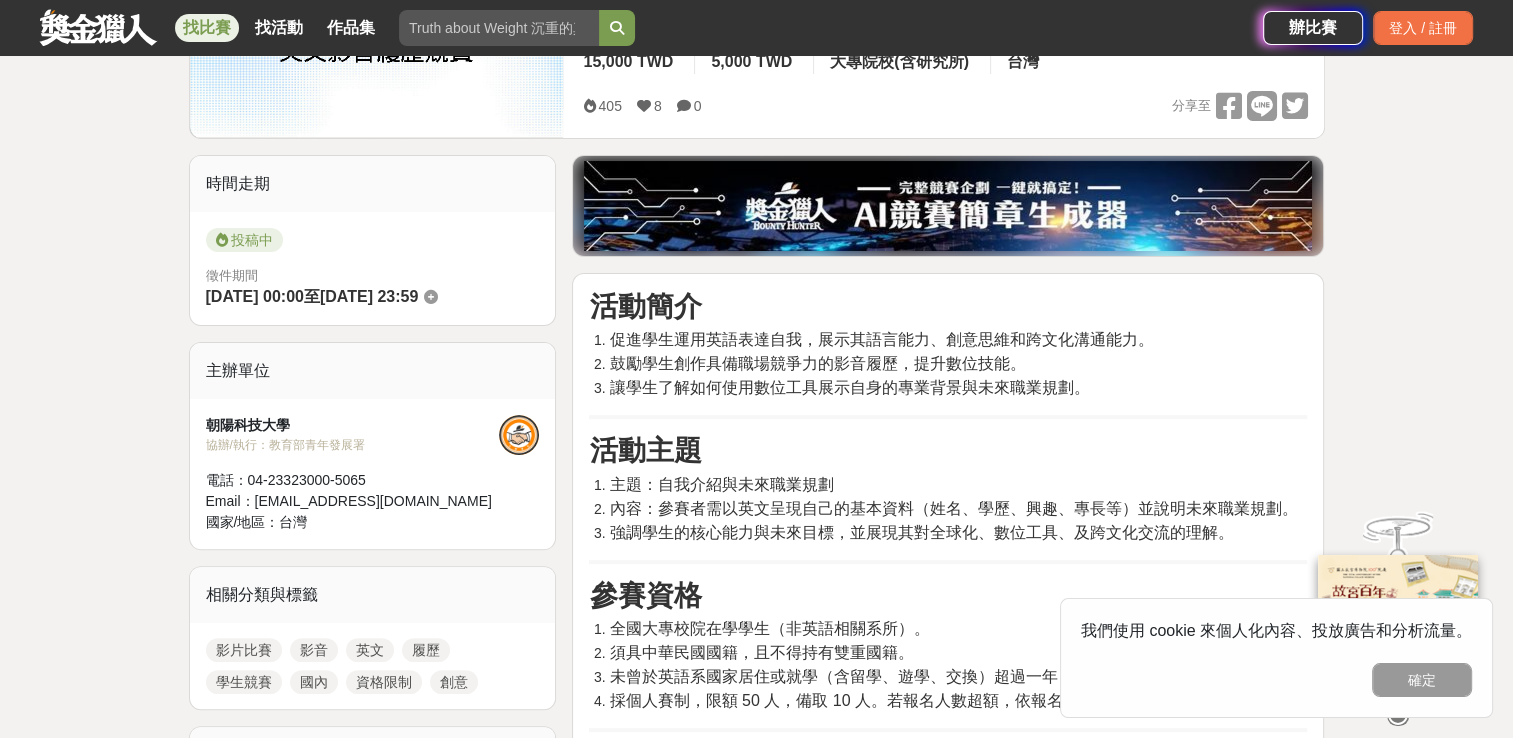click on "活動簡介 促進學生運用英語表達自我，展示其語言能力、創意思維和跨文化溝通能力。 鼓勵學生創作具備職場競爭力的影音履歷，提升數位技能。 讓學生了解如何使用數位工具展示自身的專業背景與未來職業規劃。 活動主題 主題：自我介紹與未來職業規劃 內容：參賽者需以英文呈現自己的基本資料（姓名、學歷、興趣、專長等）並說明未來職業規劃。  強調學生的核心能力與未來目標，並展現其對全球化、數位工具、及跨文化交流的理解。 參賽資格 全國大專校院在學學生（非英語相關系所）。  須具中華民國國籍，且不得持有雙重國籍。  未曾於英語系國家居住或就學（含留學、遊學、交換）超過一年（含）以上者。  採個人賽制，限額 50 人，備取 10 人。若報名人數超額，依報名順序及資格審查錄取。 活動時程 報名方式 填寫線上 Google 表單報名表  頒獎" at bounding box center [948, 1480] 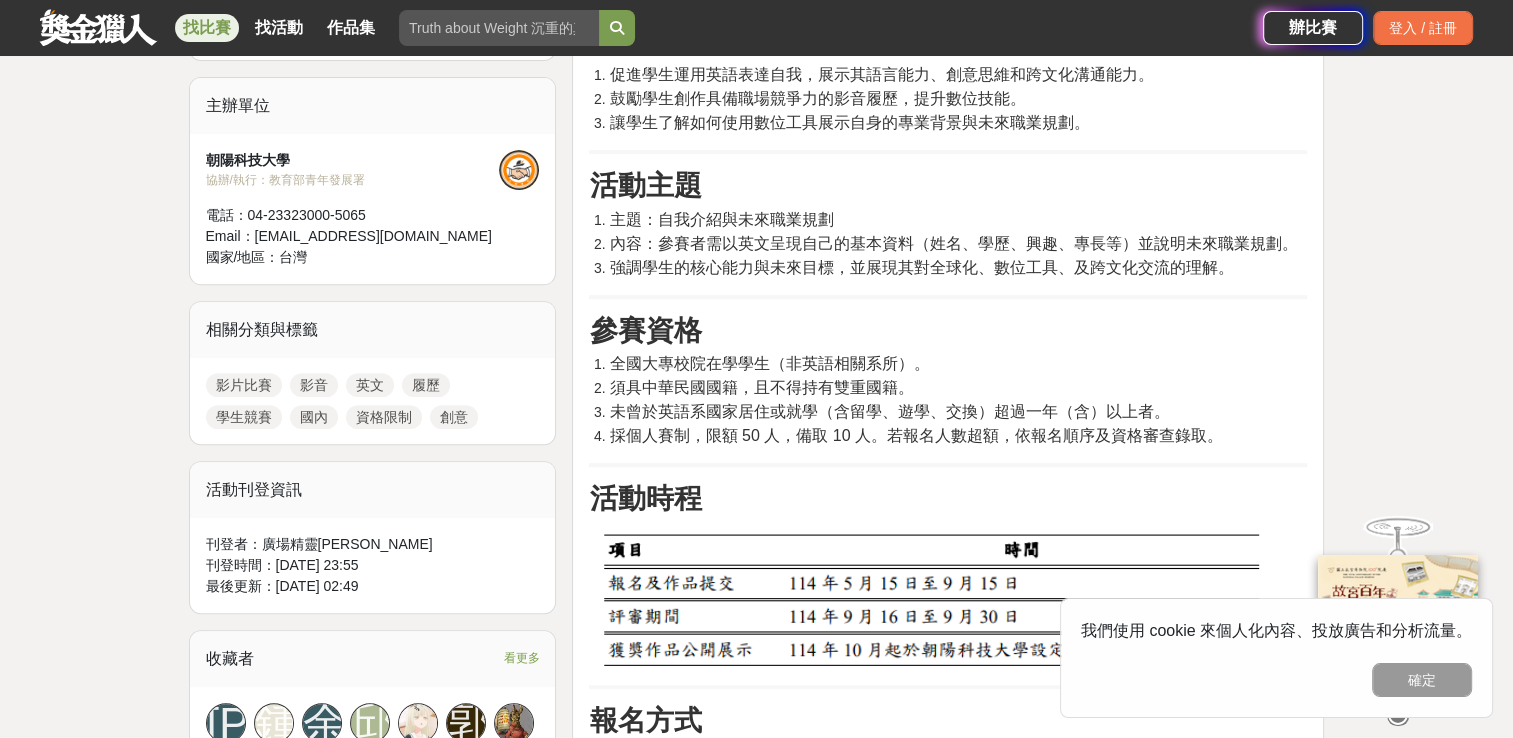 scroll, scrollTop: 700, scrollLeft: 0, axis: vertical 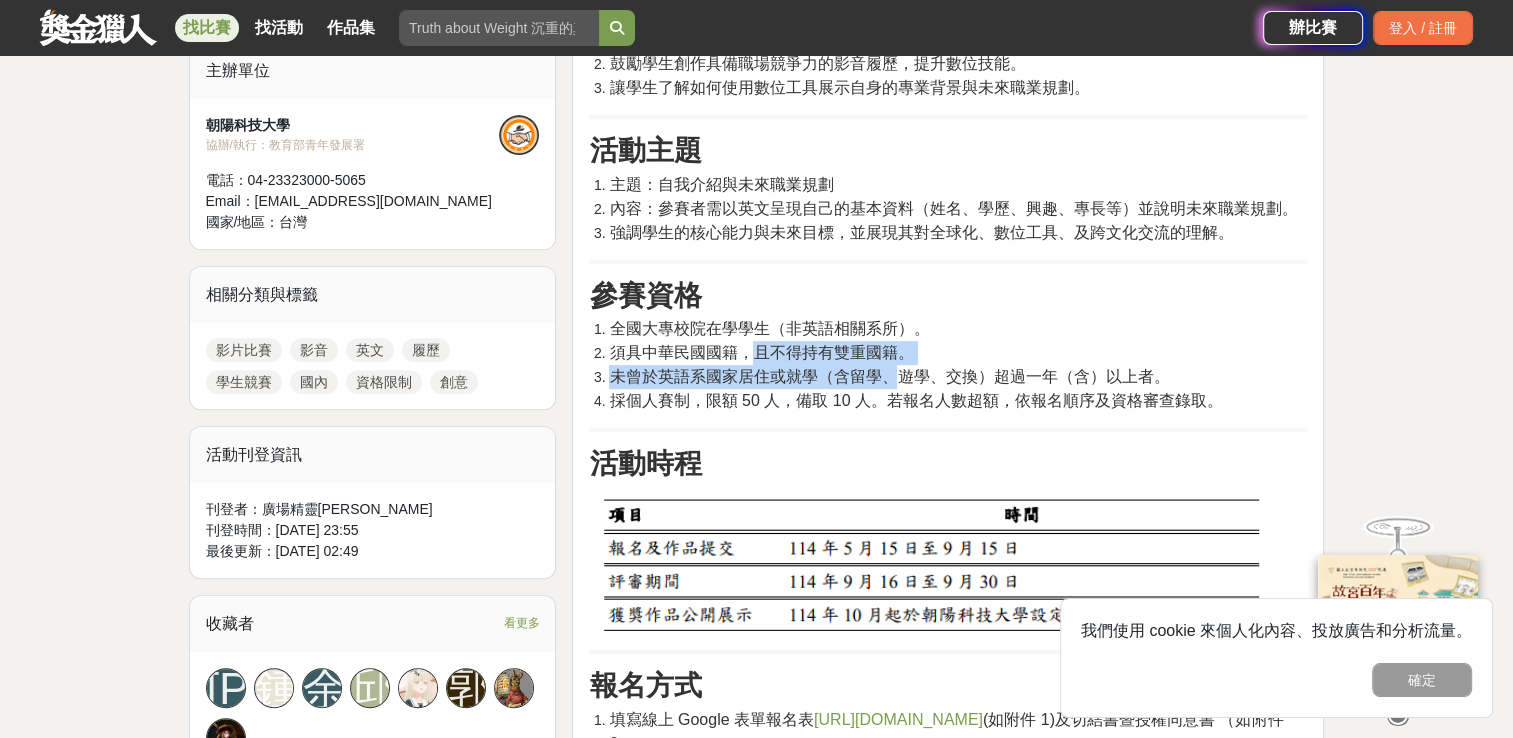 drag, startPoint x: 760, startPoint y: 349, endPoint x: 892, endPoint y: 372, distance: 133.9888 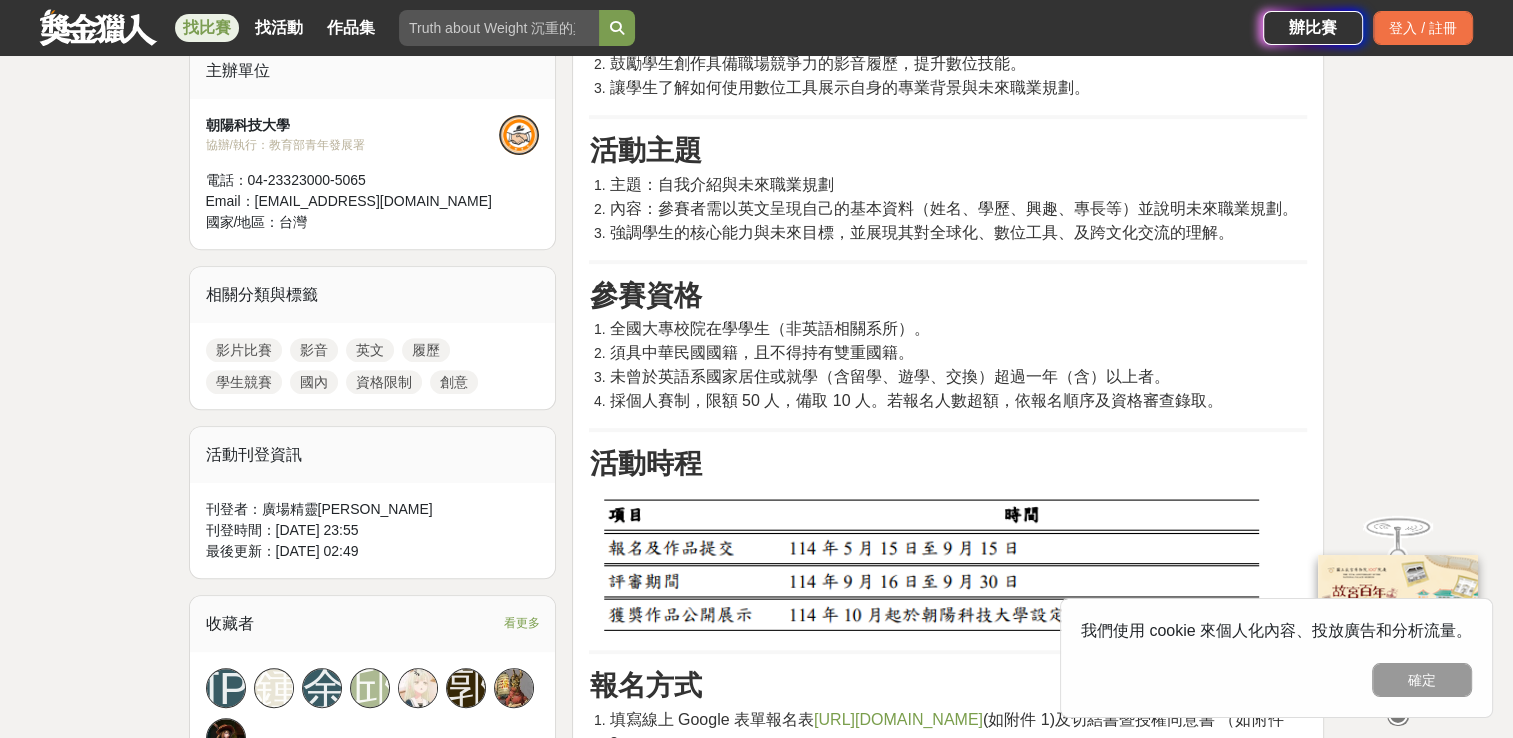 drag, startPoint x: 892, startPoint y: 372, endPoint x: 863, endPoint y: 430, distance: 64.84597 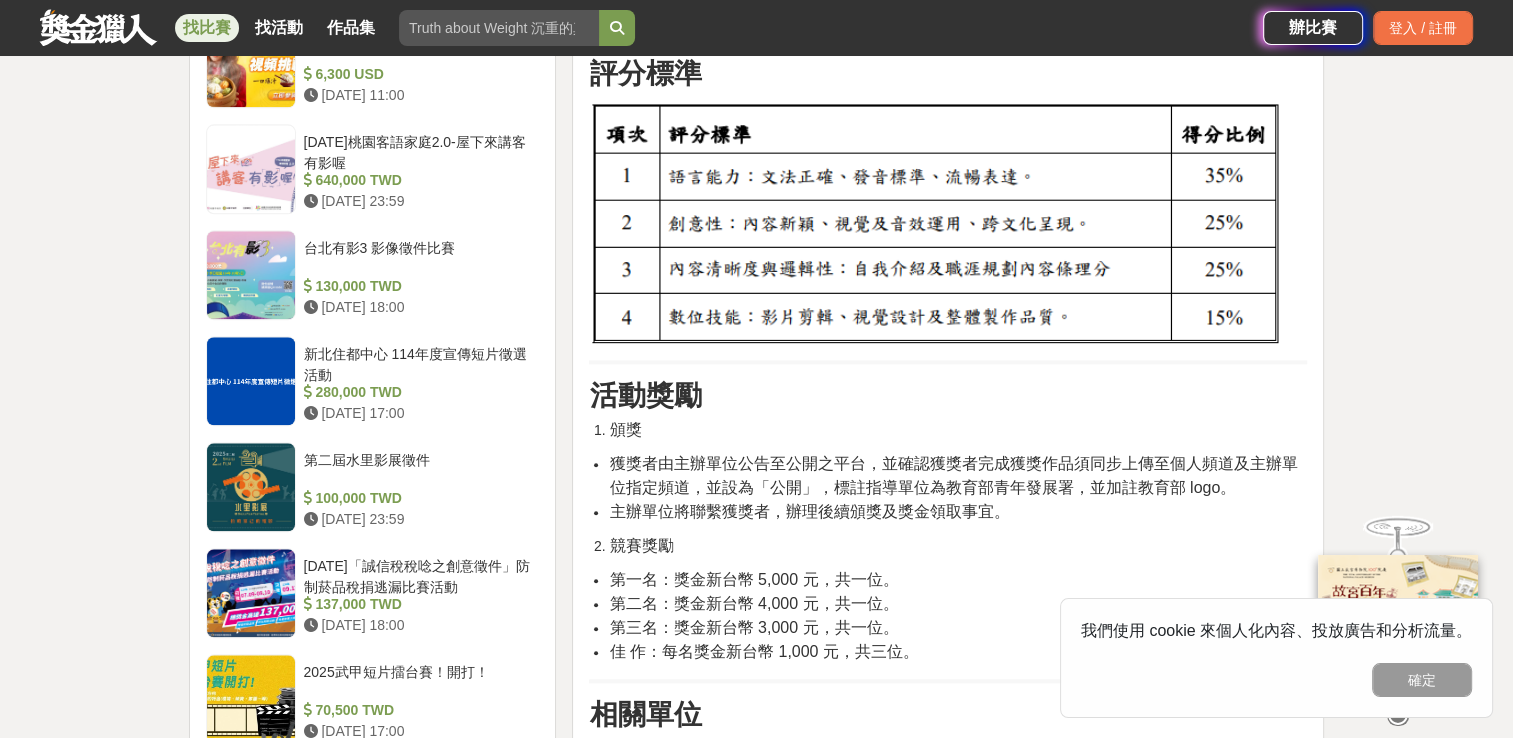 scroll, scrollTop: 2200, scrollLeft: 0, axis: vertical 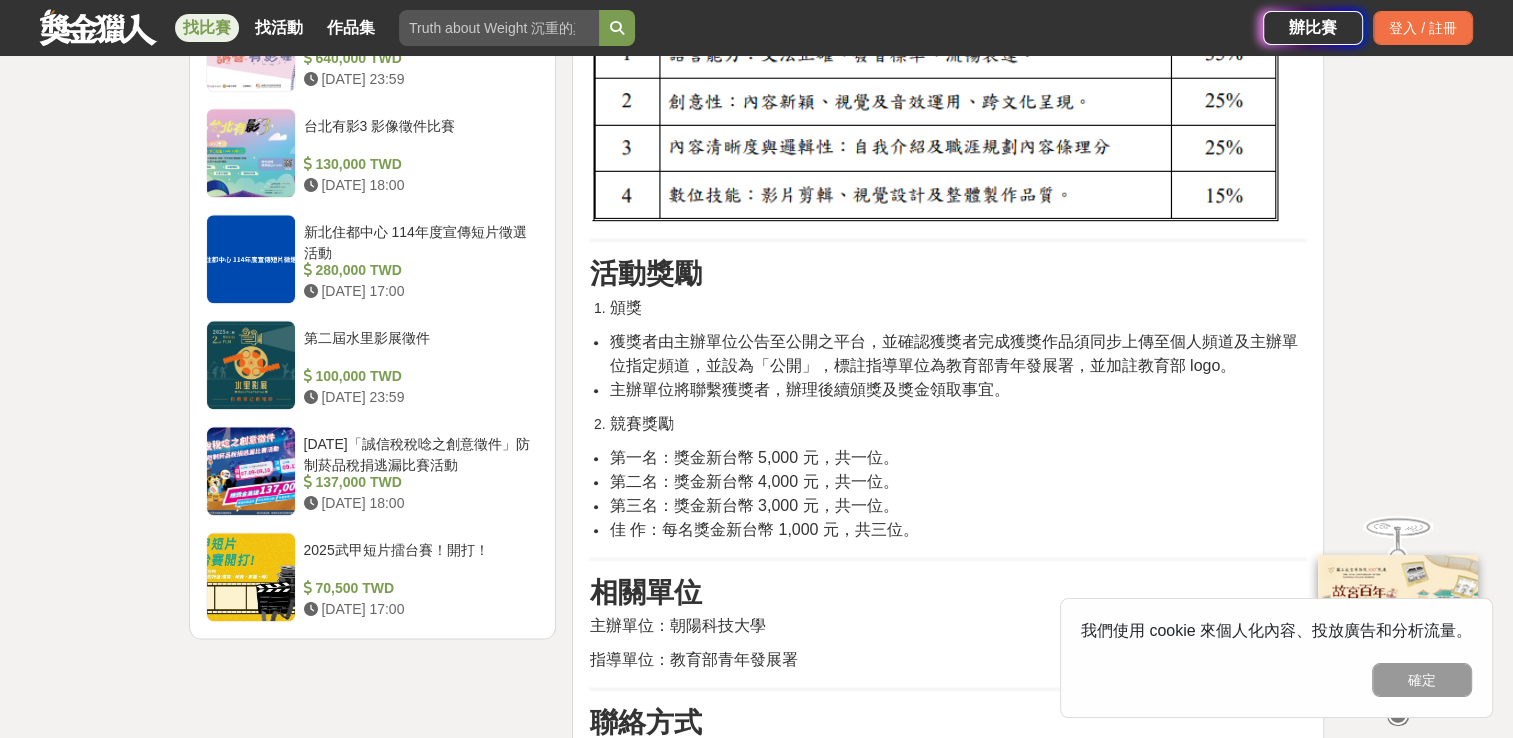 click on "第一名：獎金新台幣 5,000 元，共一位。" at bounding box center [753, 457] 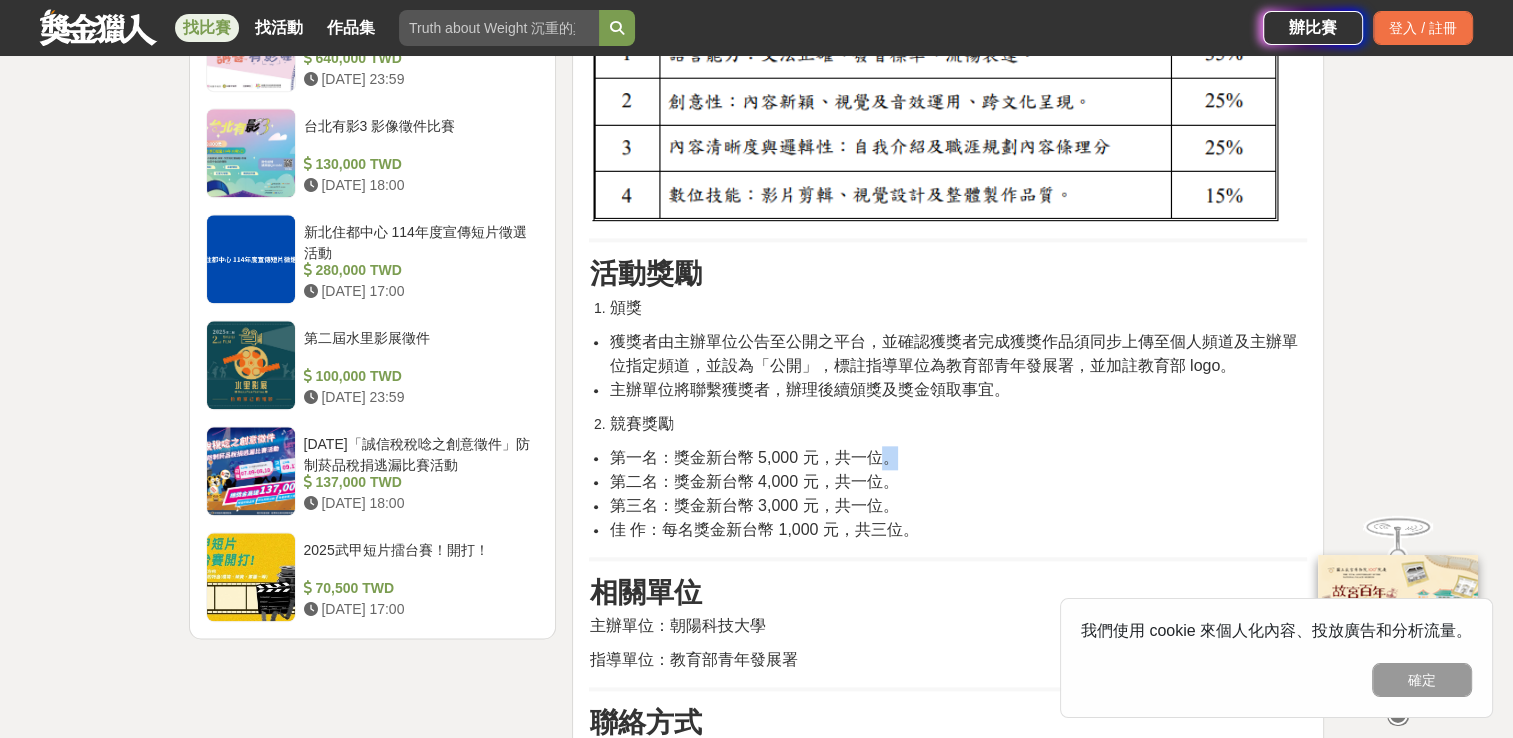 click on "第一名：獎金新台幣 5,000 元，共一位。" at bounding box center [958, 458] 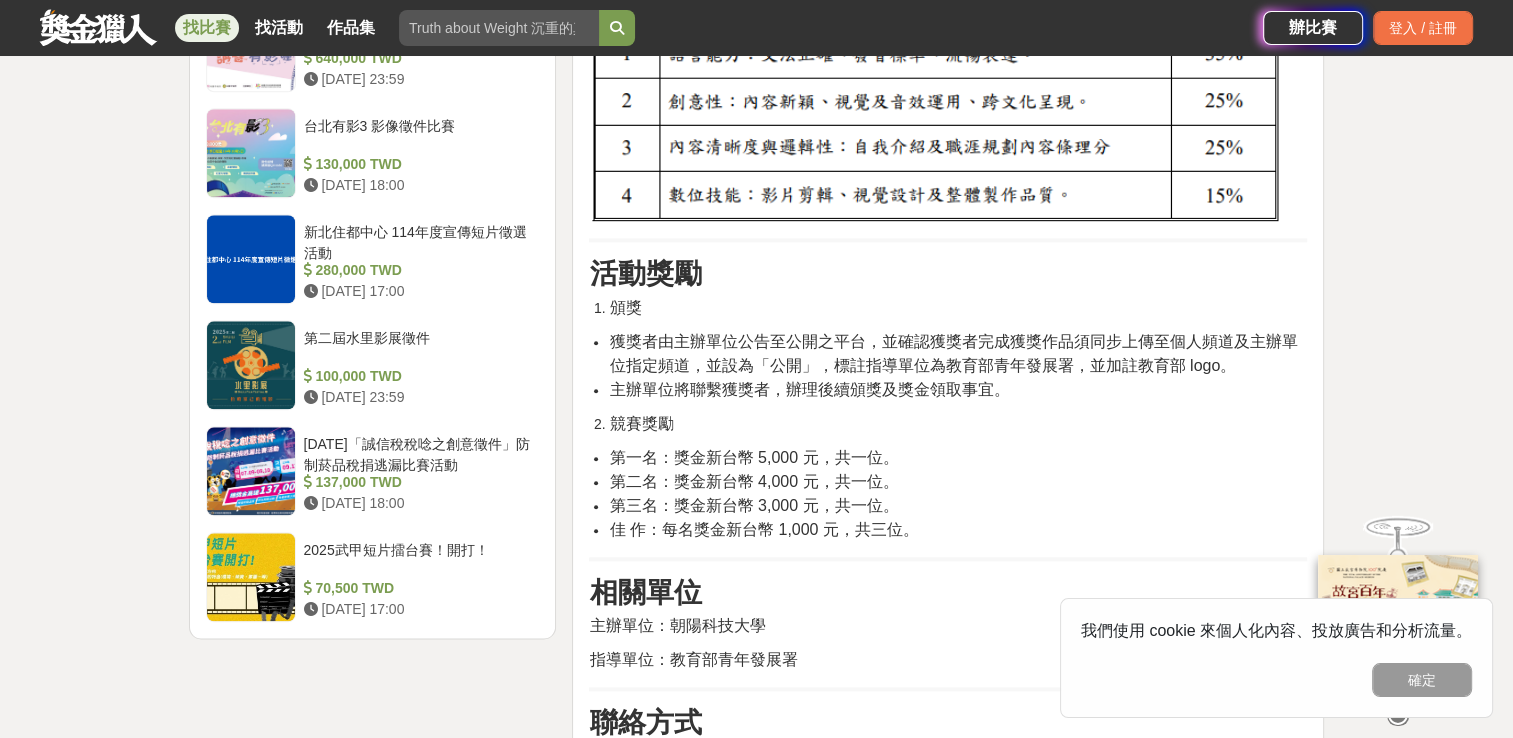 click on "第二名：獎金新台幣 4,000 元，共一位。" at bounding box center [753, 481] 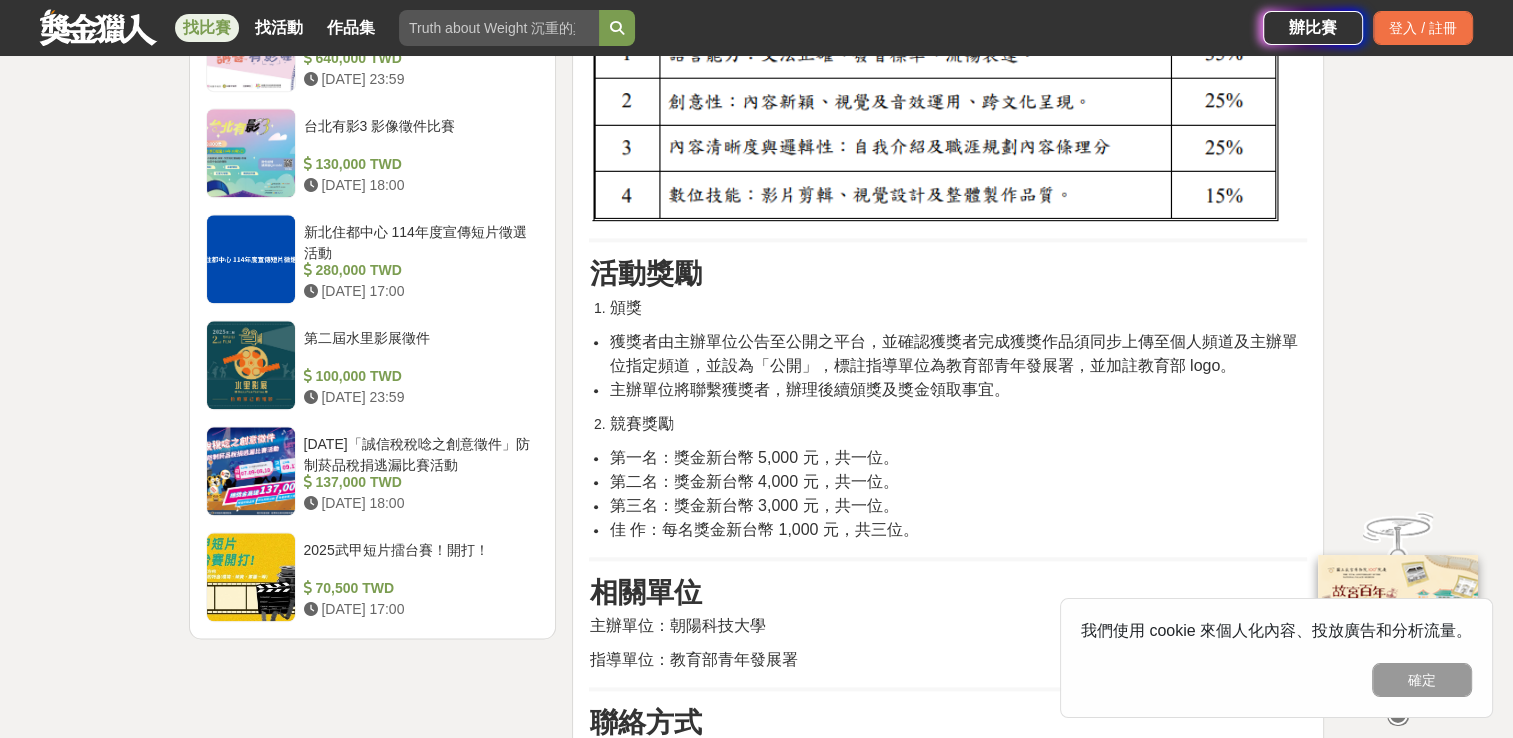 click on "第二名：獎金新台幣 4,000 元，共一位。" at bounding box center (753, 481) 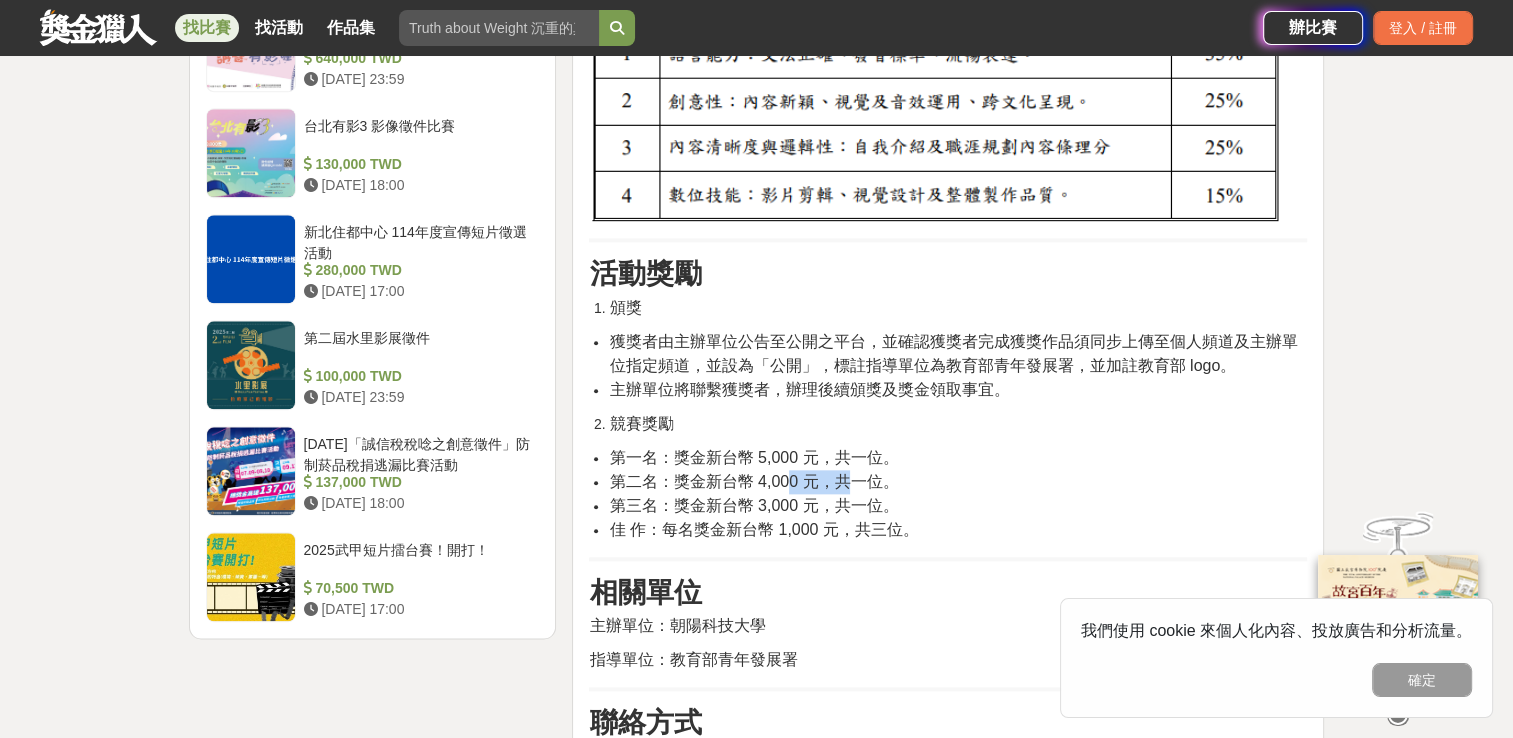 drag, startPoint x: 756, startPoint y: 478, endPoint x: 916, endPoint y: 478, distance: 160 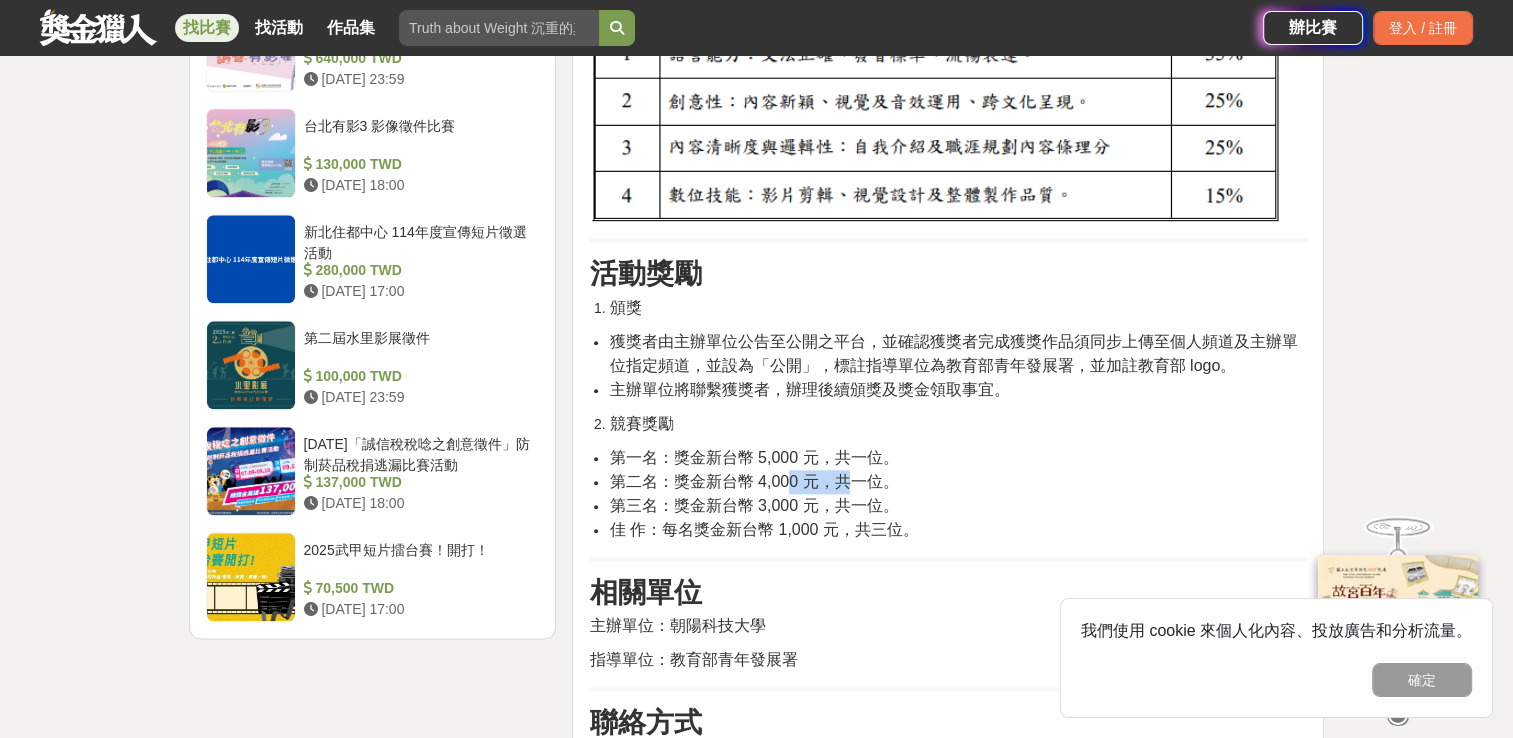 click on "第二名：獎金新台幣 4,000 元，共一位。" at bounding box center [753, 481] 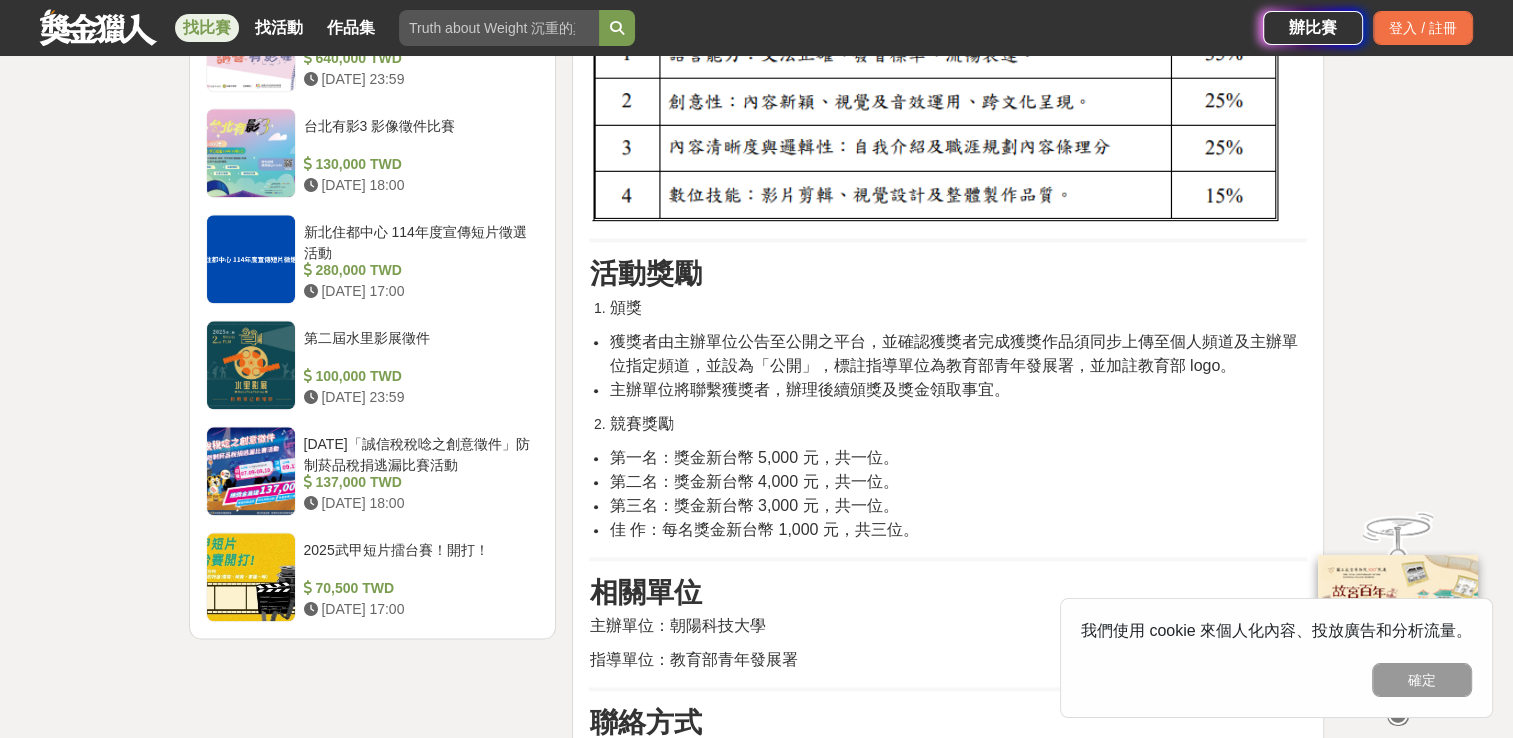 drag, startPoint x: 916, startPoint y: 478, endPoint x: 931, endPoint y: 478, distance: 15 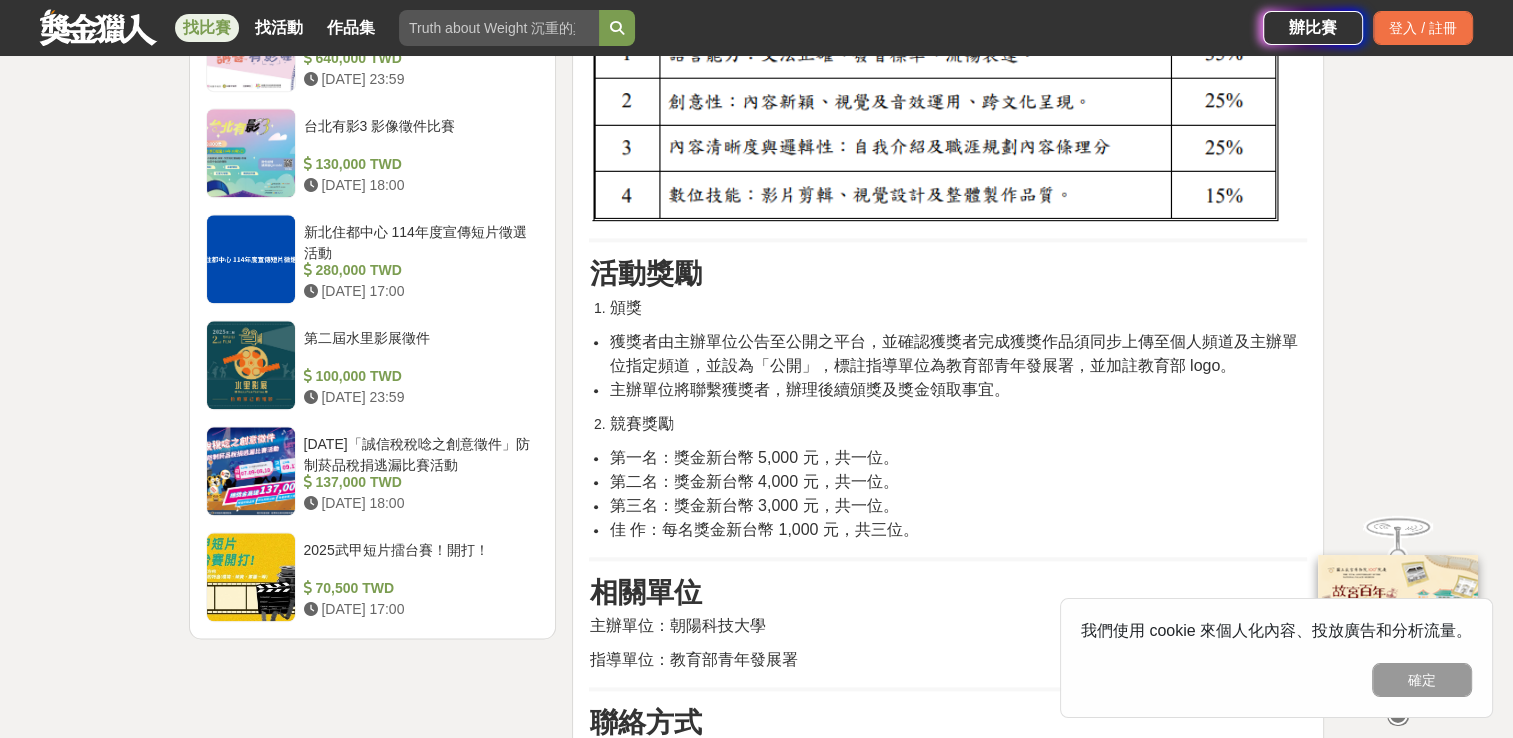 click on "第二名：獎金新台幣 4,000 元，共一位。" at bounding box center [958, 482] 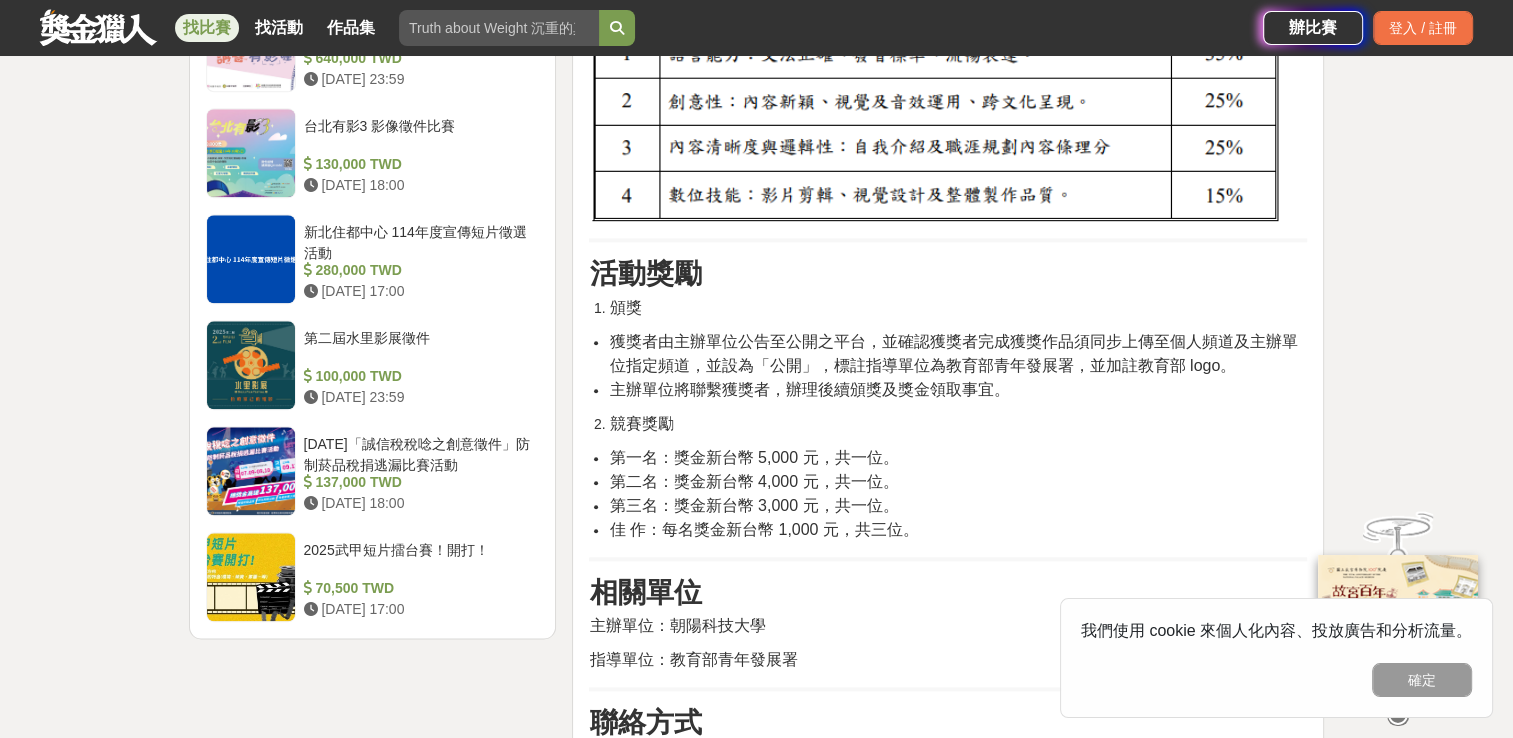 drag, startPoint x: 931, startPoint y: 478, endPoint x: 920, endPoint y: 514, distance: 37.64306 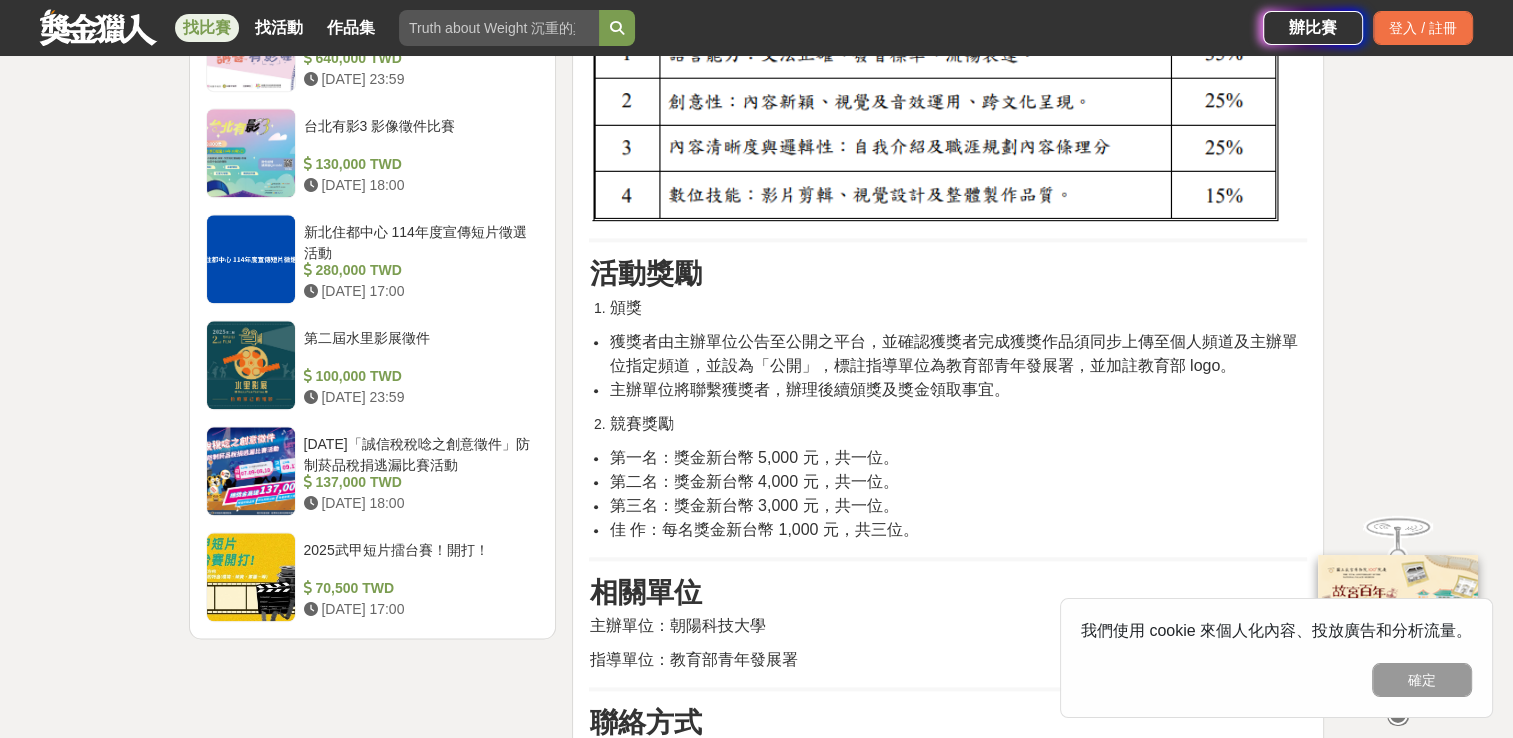 click on "第二名：獎金新台幣 4,000 元，共一位。" at bounding box center [958, 482] 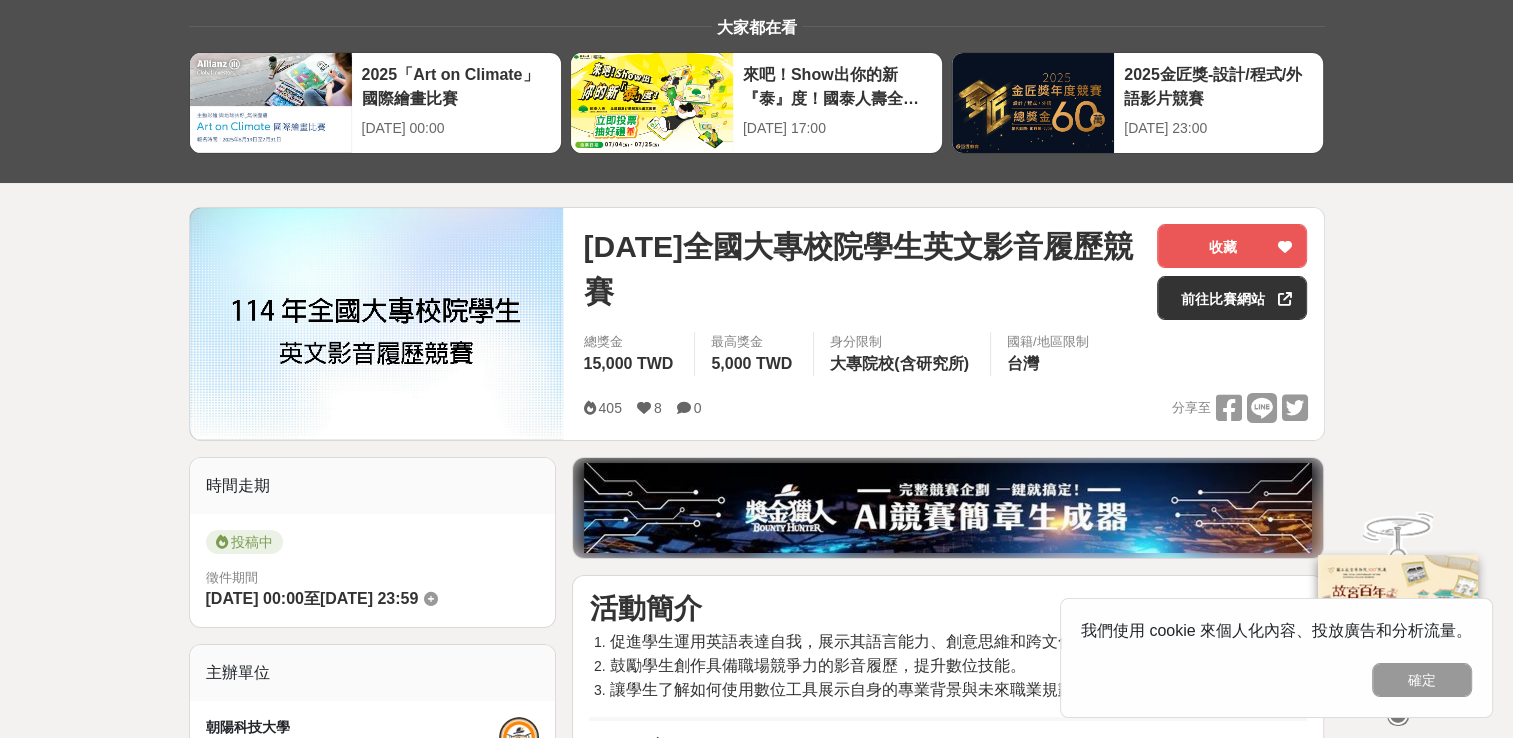 scroll, scrollTop: 0, scrollLeft: 0, axis: both 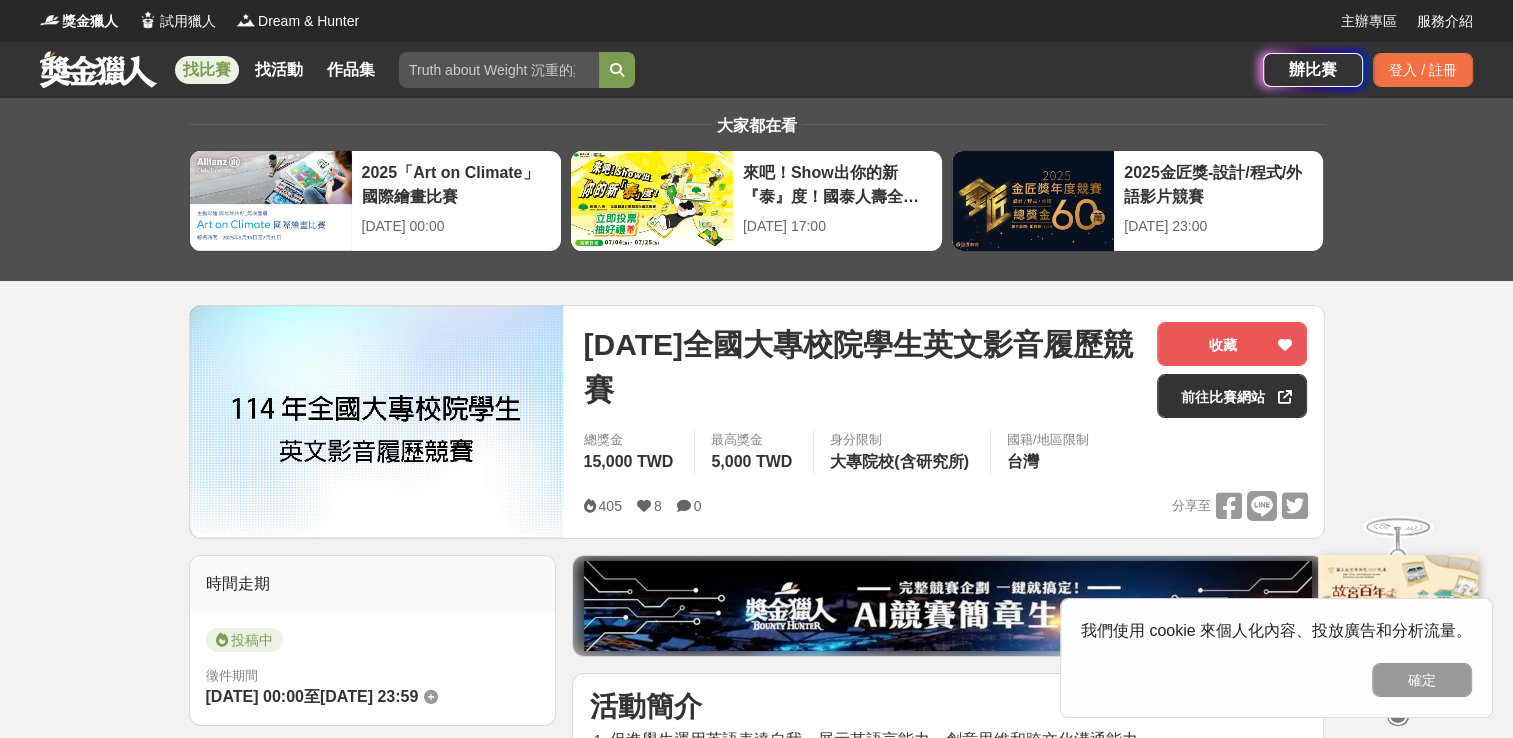 click at bounding box center [499, 70] 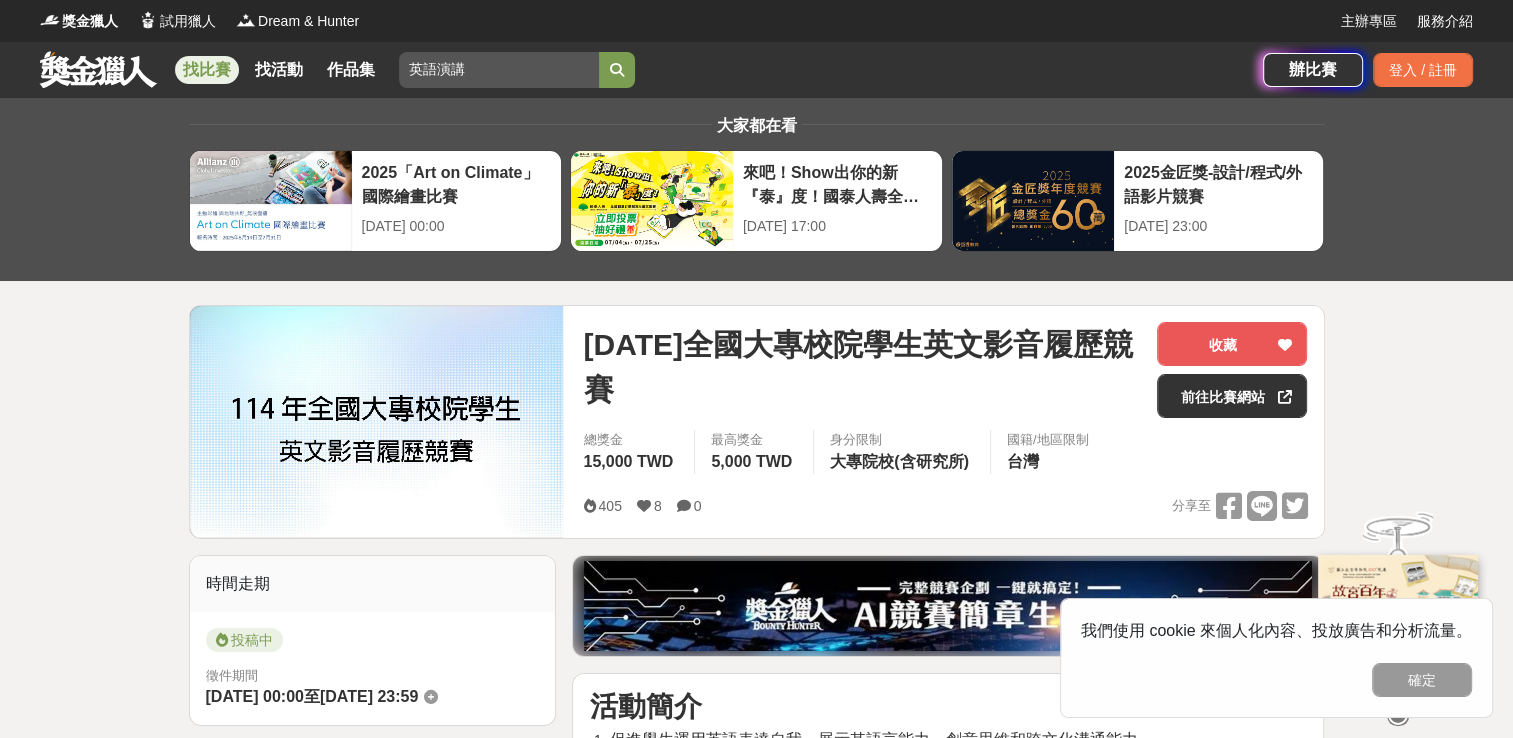 type on "英語演講" 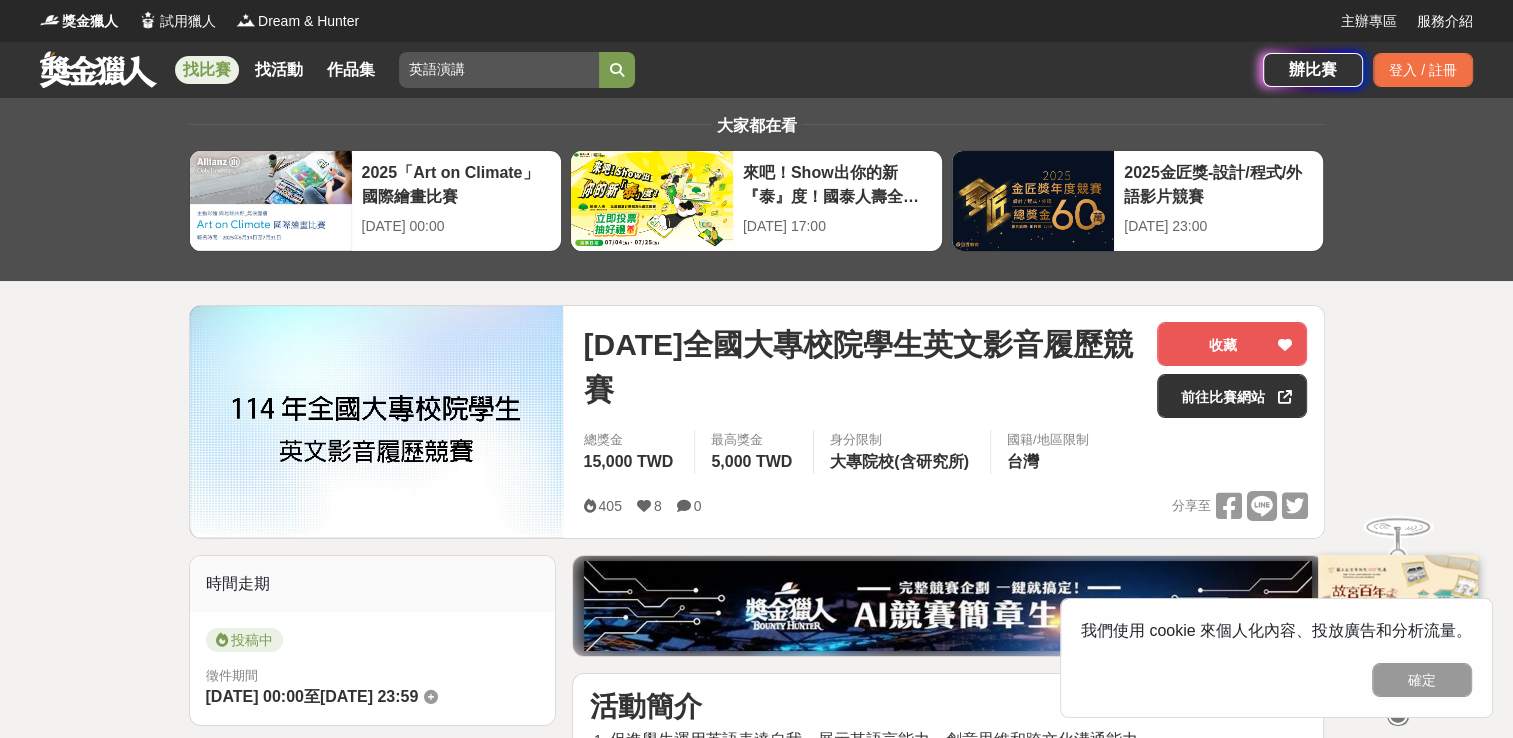 click at bounding box center [617, 70] 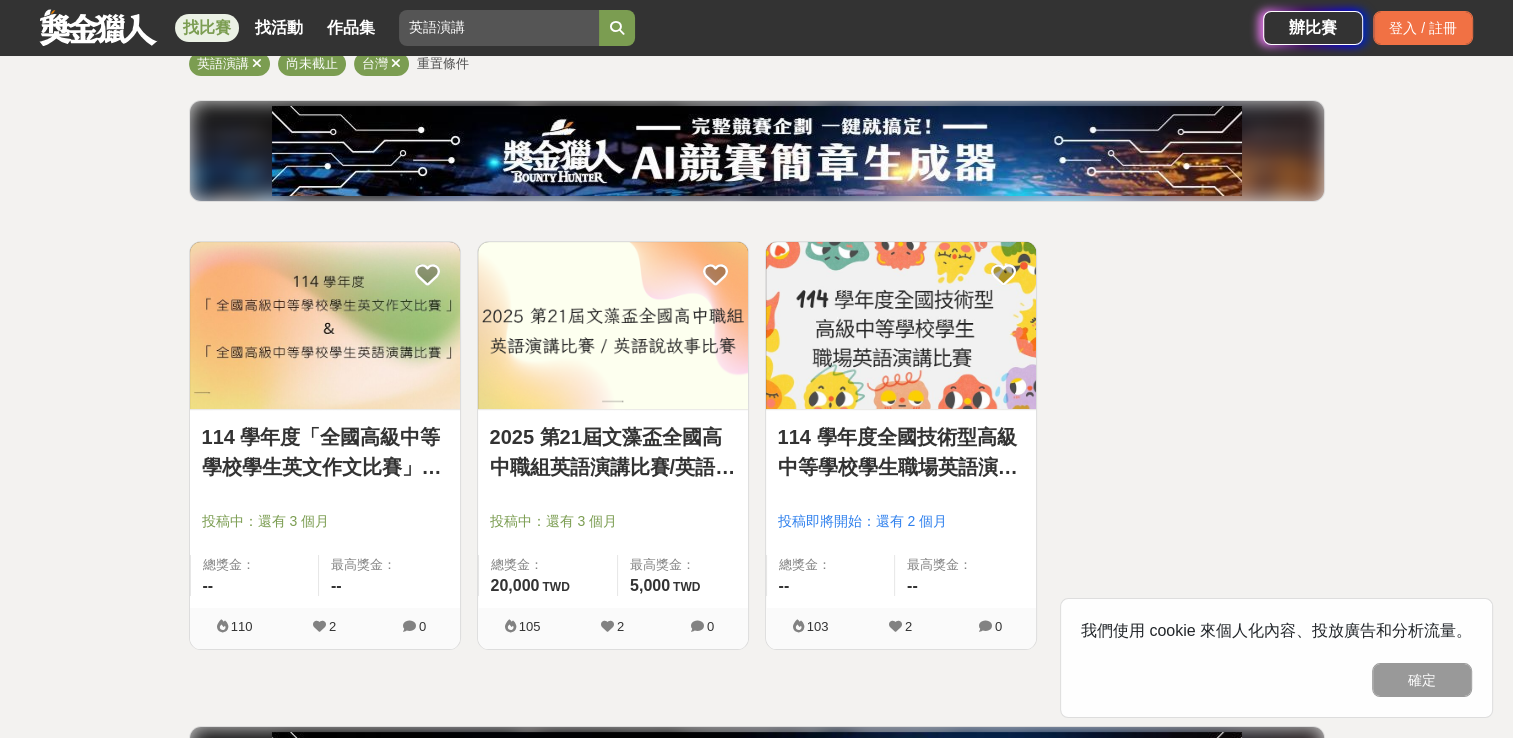 scroll, scrollTop: 200, scrollLeft: 0, axis: vertical 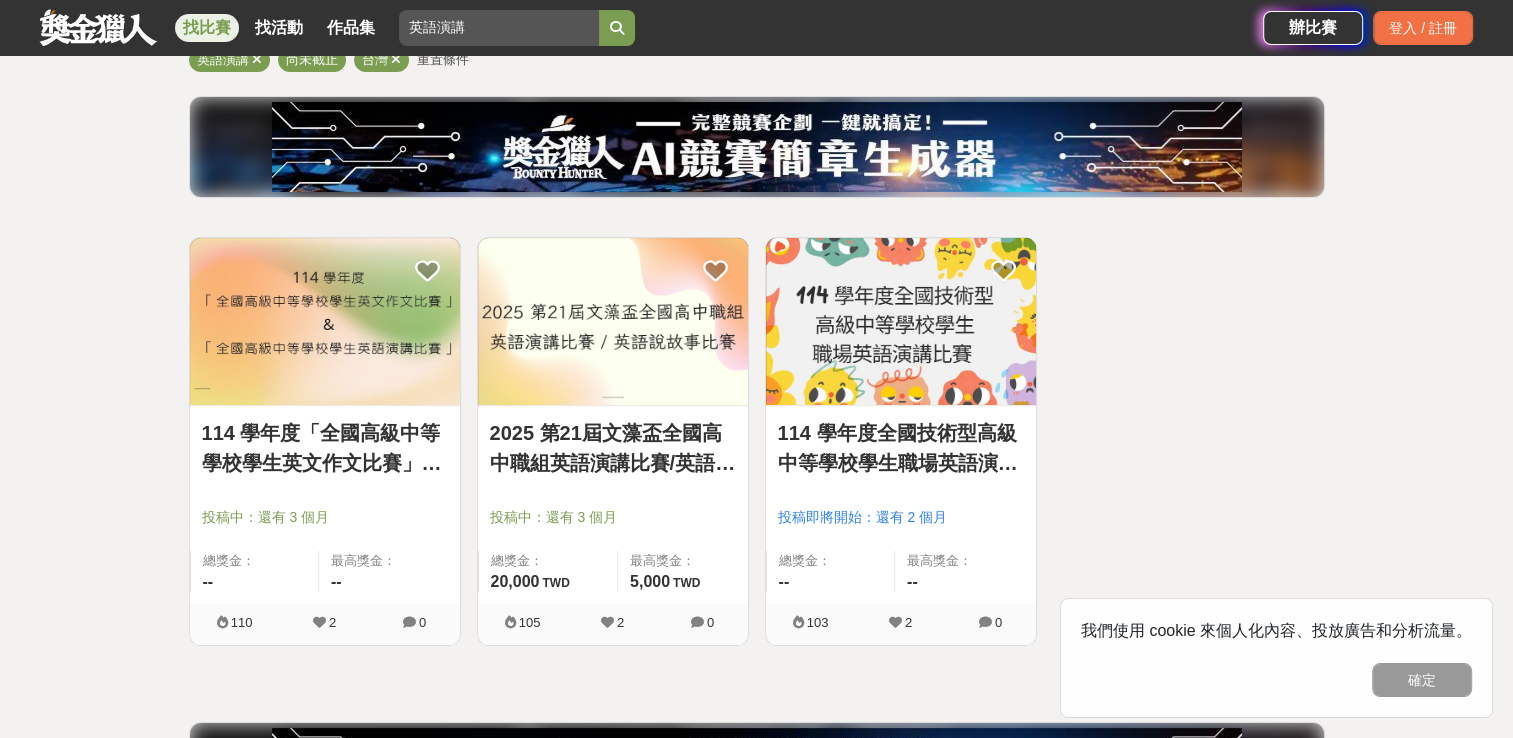 click at bounding box center [613, 321] 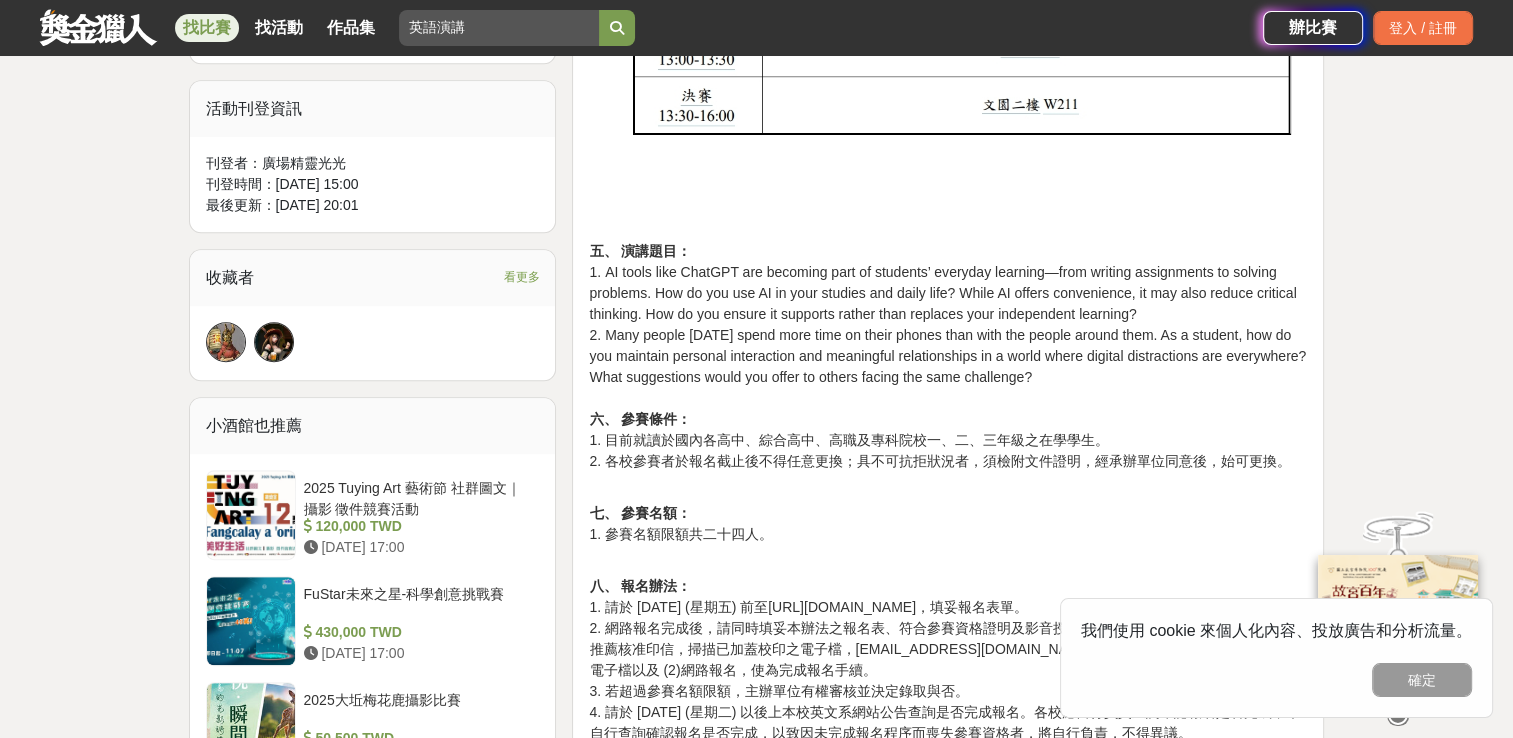 scroll, scrollTop: 1100, scrollLeft: 0, axis: vertical 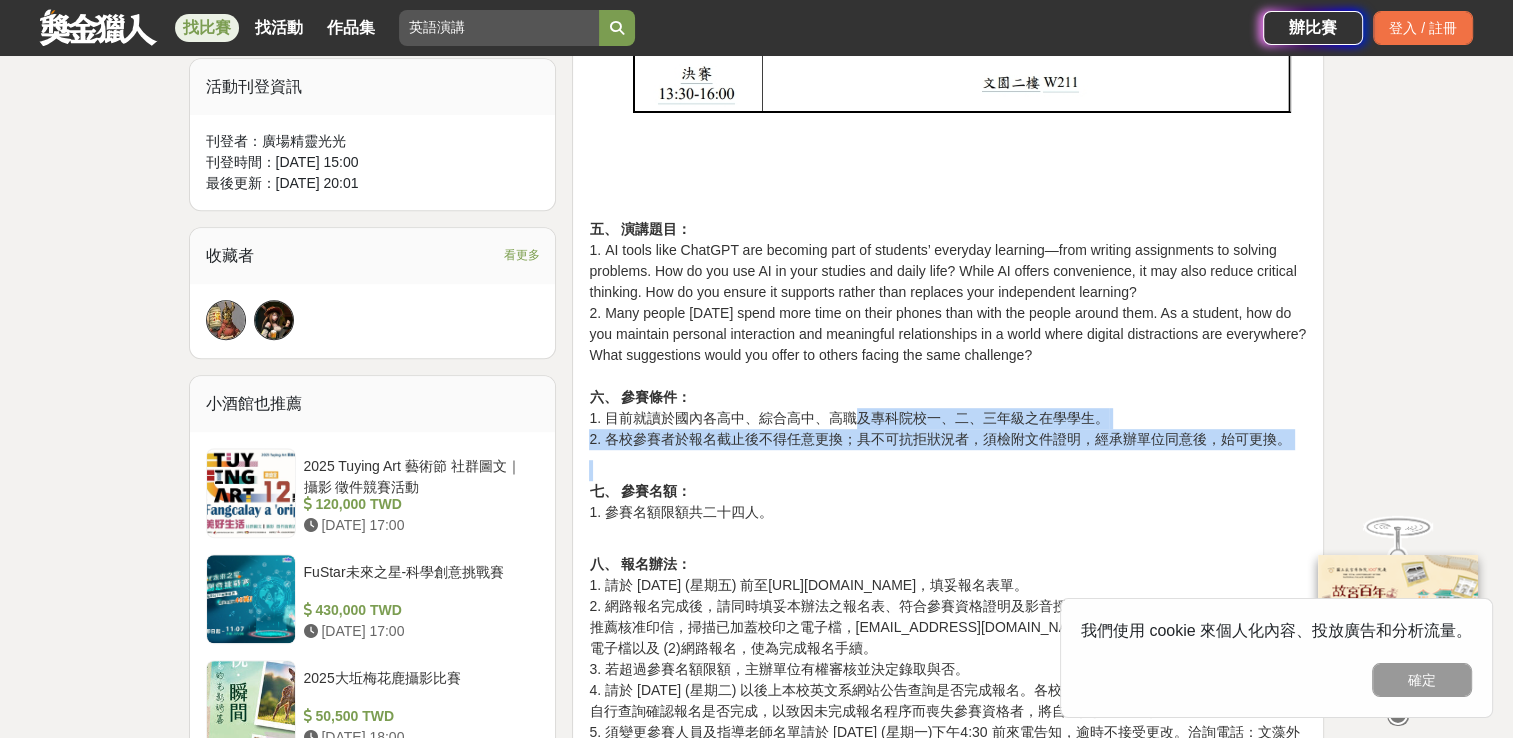 drag, startPoint x: 857, startPoint y: 416, endPoint x: 1136, endPoint y: 462, distance: 282.7667 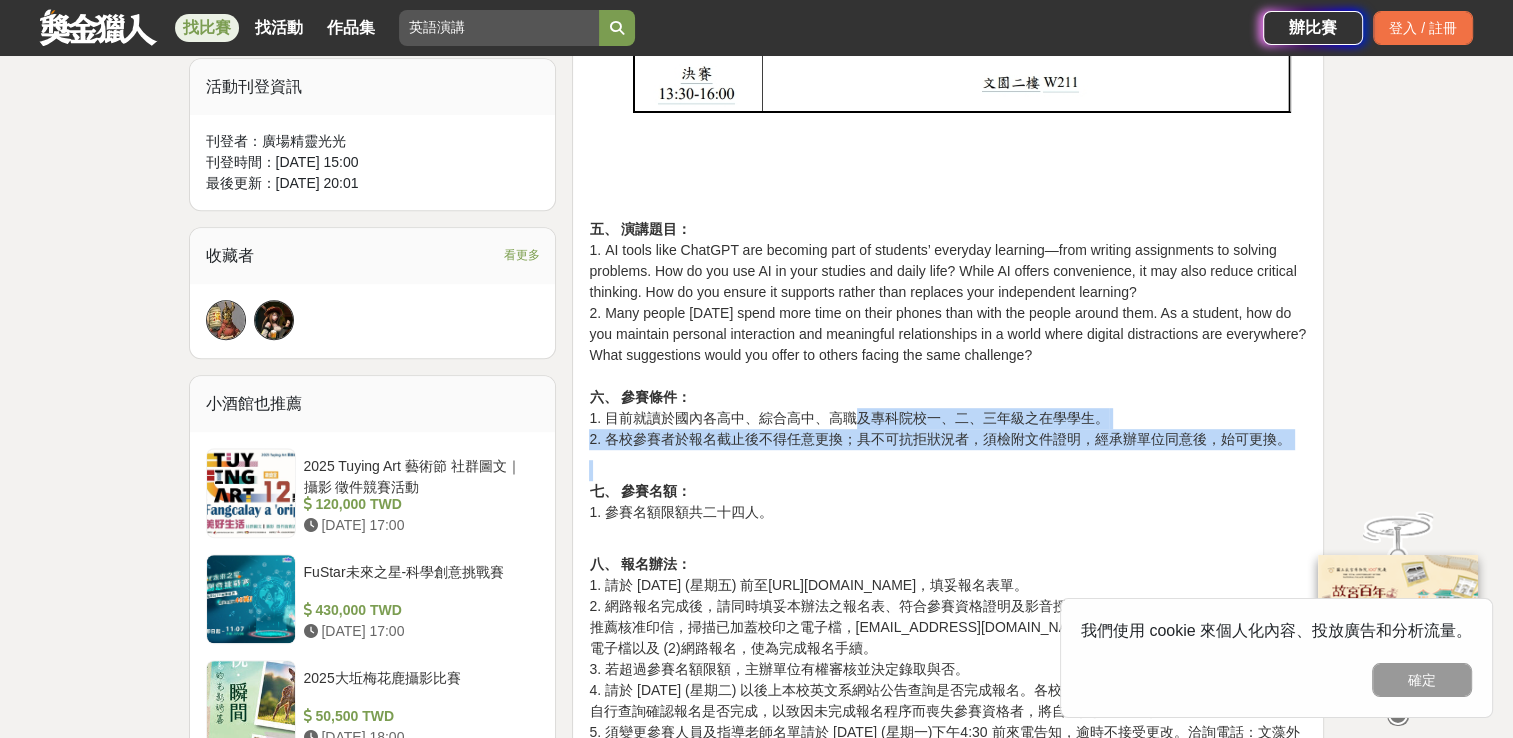 click on "2025 第21屆文藻盃全國高中職組英語演講比賽辦法 一、 主辦單位： 文藻外語大學英國語文系  二、 宗旨： 增進高中職學生英語學習興趣及表達能力，促進校際觀摩與交流。 三、 日期： [DATE](星期六) 複賽時間：上午 9 點至12 點 決賽時間：下午 1 點至 4 點     五、 演講題目： 1. AI tools like ChatGPT are becoming part of students’ everyday learning—from writing assignments to solving problems. How do you use AI in your studies and daily life? While AI offers convenience, it may also reduce critical thinking. How do you ensure it supports rather than replaces your independent learning? 2. Many people [DATE] spend more time on their phones than with the people around them. As a student, how do you maintain personal interaction and meaningful relationships in a world where digital distractions are everywhere? What suggestions would you offer to others facing the same challenge? 六、 參賽條件：" at bounding box center [948, 1710] 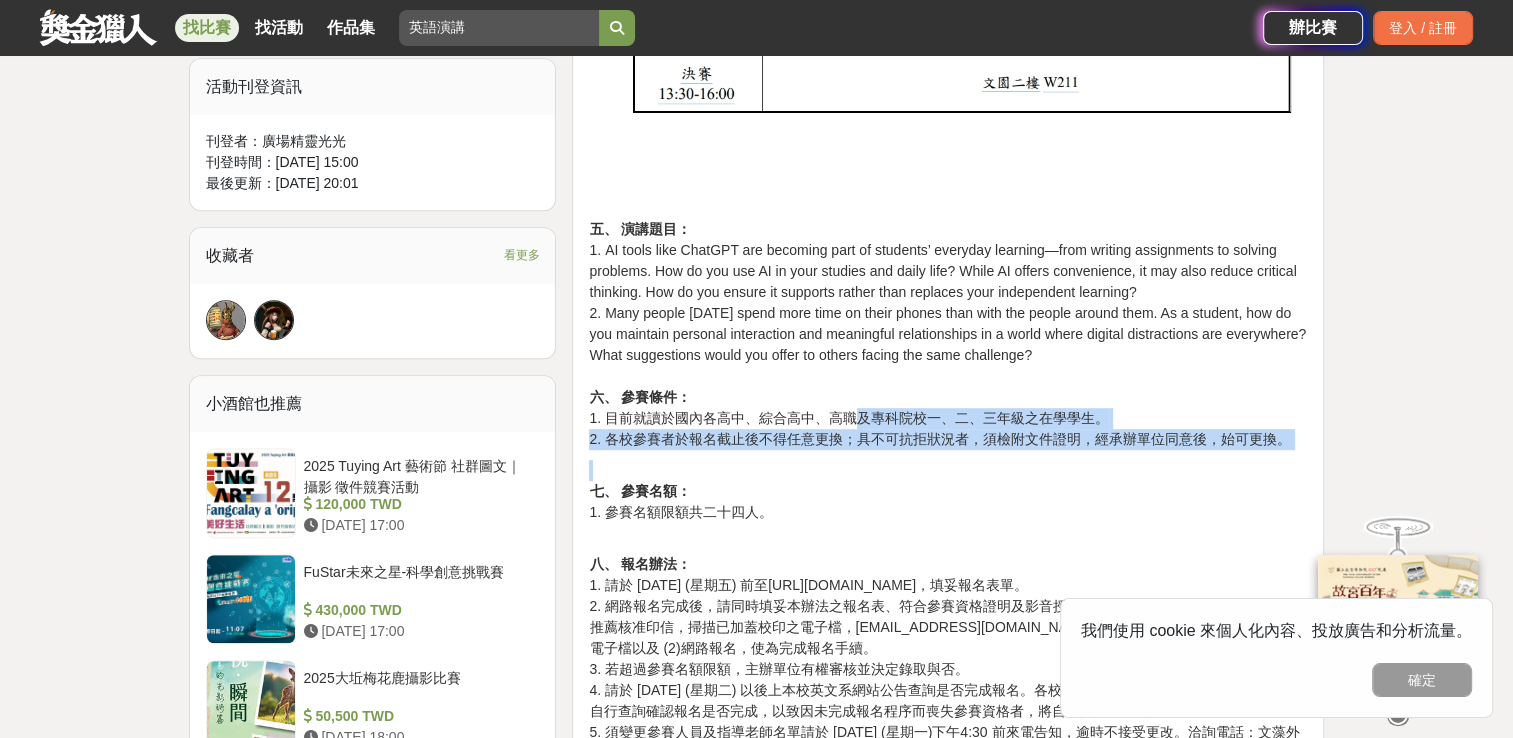 click on "五、 演講題目： 1. AI tools like ChatGPT are becoming part of students’ everyday learning—from writing assignments to solving problems. How do you use AI in your studies and daily life? While AI offers convenience, it may also reduce critical thinking. How do you ensure it supports rather than replaces your independent learning? 2. Many people [DATE] spend more time on their phones than with the people around them. As a student, how do you maintain personal interaction and meaningful relationships in a world where digital distractions are everywhere? What suggestions would you offer to others facing the same challenge? 六、 參賽條件： 1. 目前就讀於國內各高中、綜合高中、高職及專科院校一、二、三年級之在學學生。 2. 各校參賽者於報名截止後不得任意更換；具不可抗拒狀況者，須檢附文件證明，經承辦單位同意後，始可更換。" at bounding box center (948, 324) 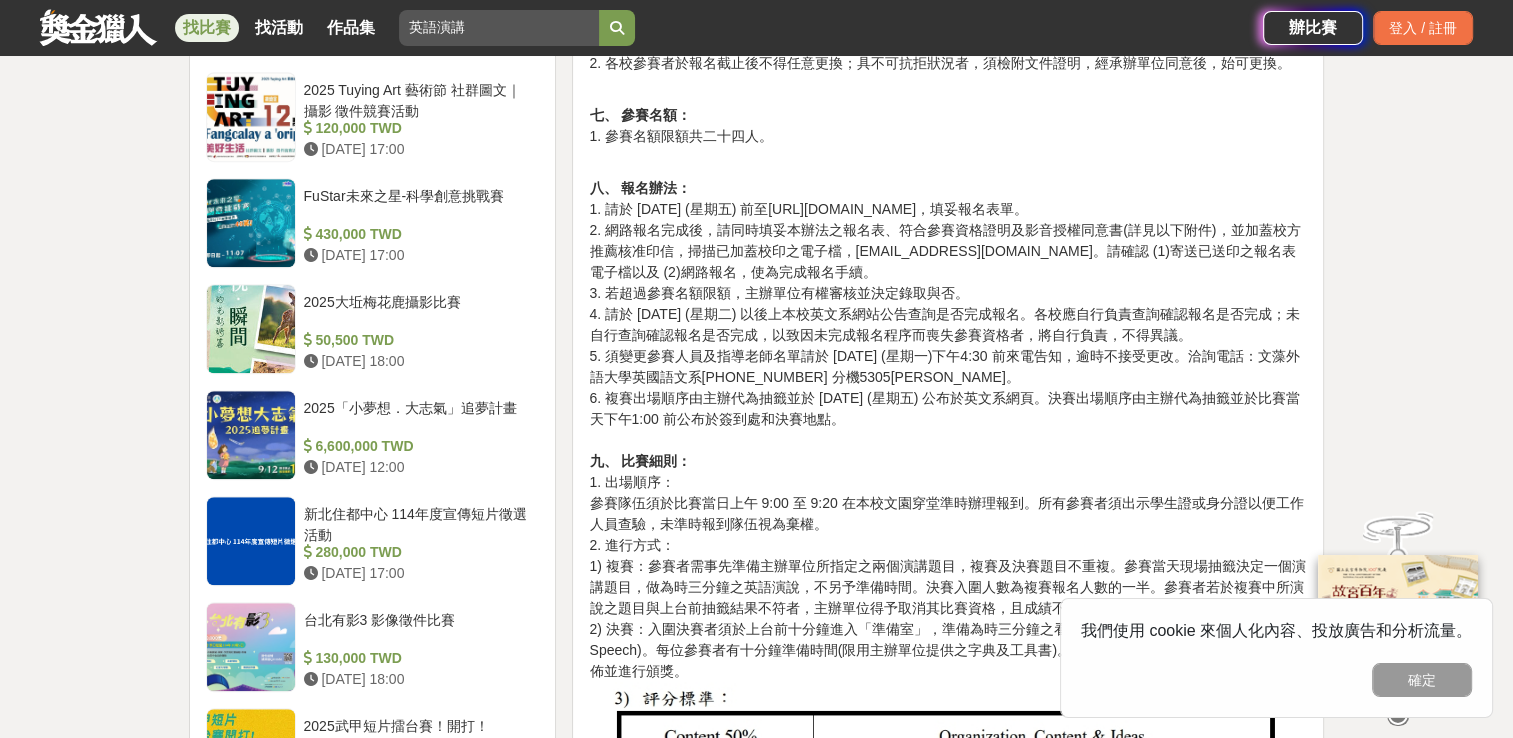 scroll, scrollTop: 1600, scrollLeft: 0, axis: vertical 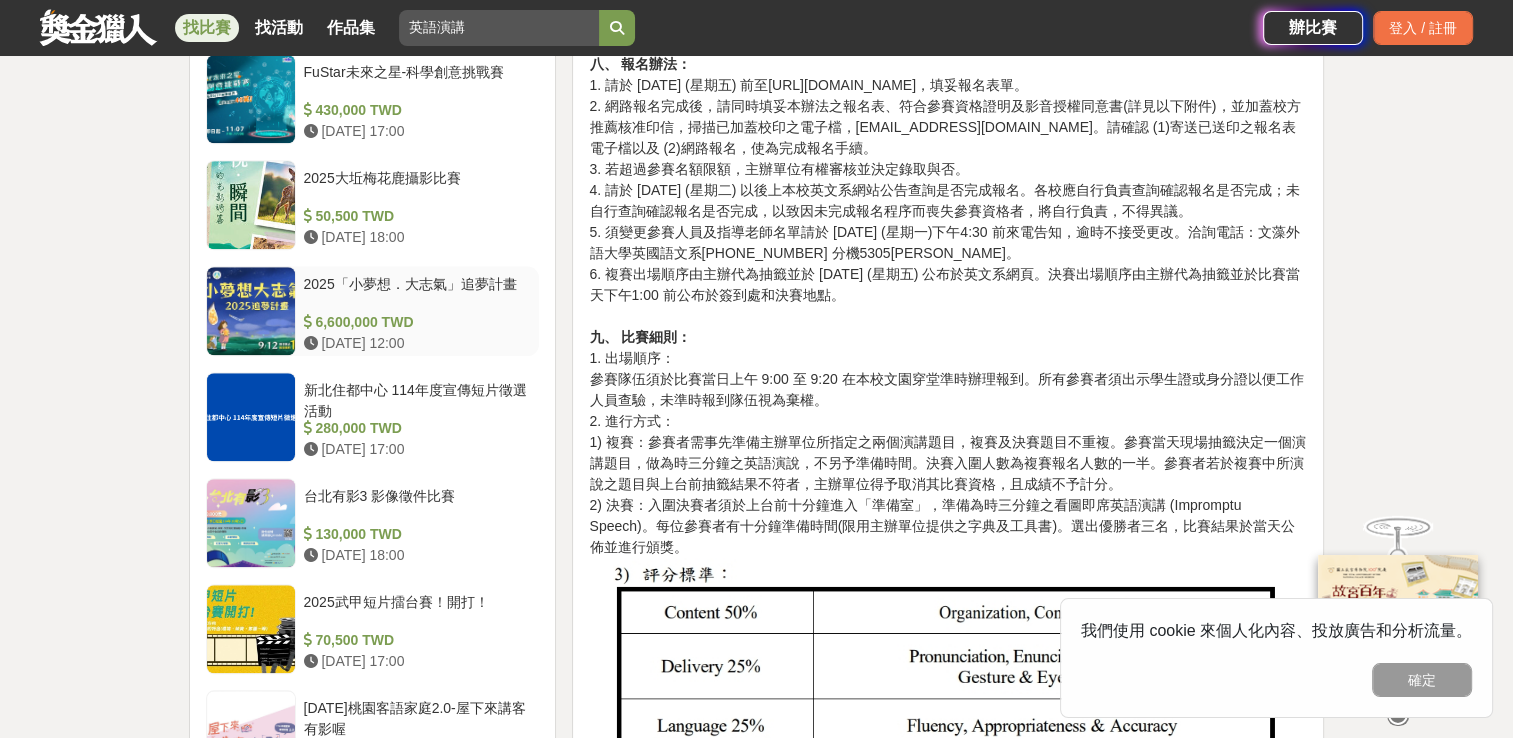 click on "2025「小夢想．大志氣」追夢計畫" at bounding box center [418, 293] 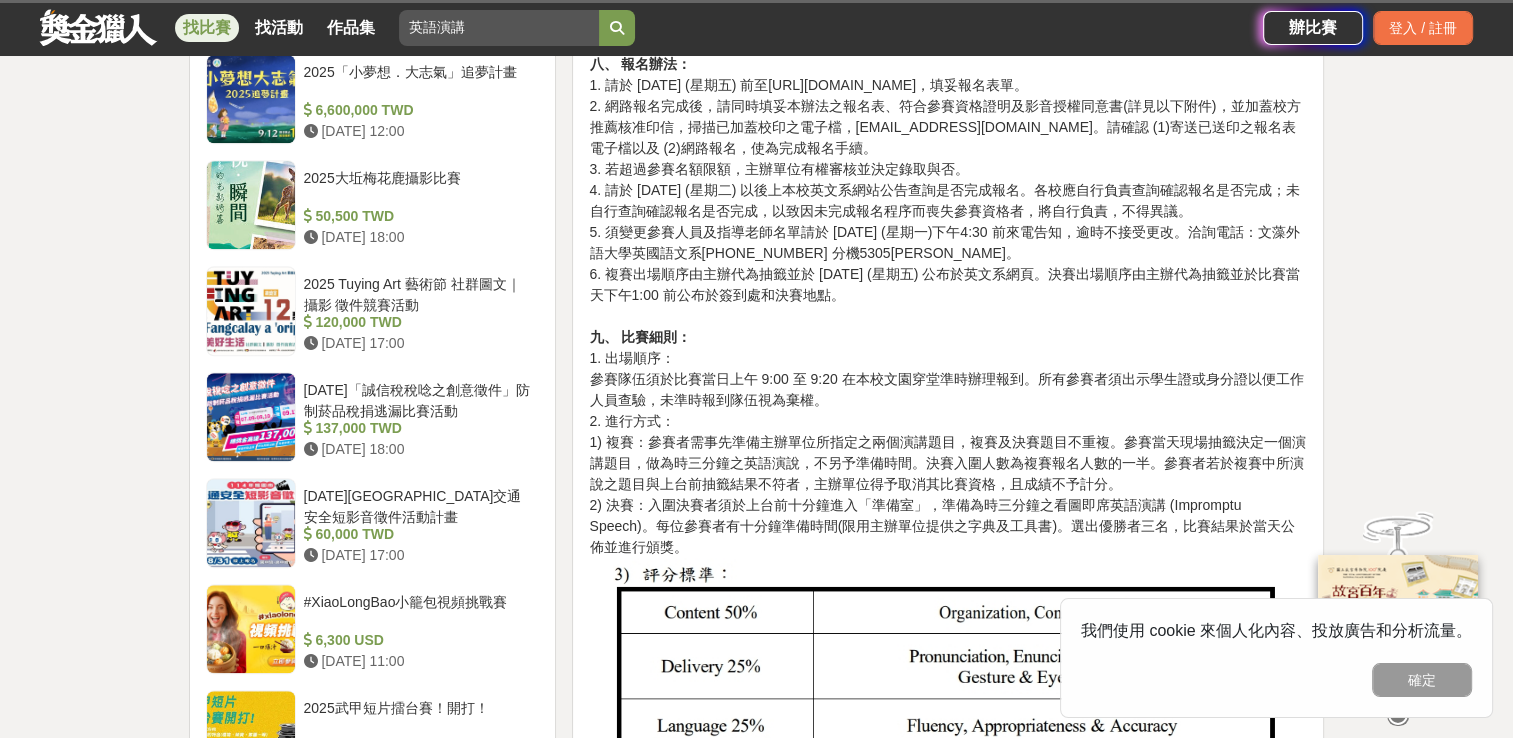 scroll, scrollTop: 1509, scrollLeft: 0, axis: vertical 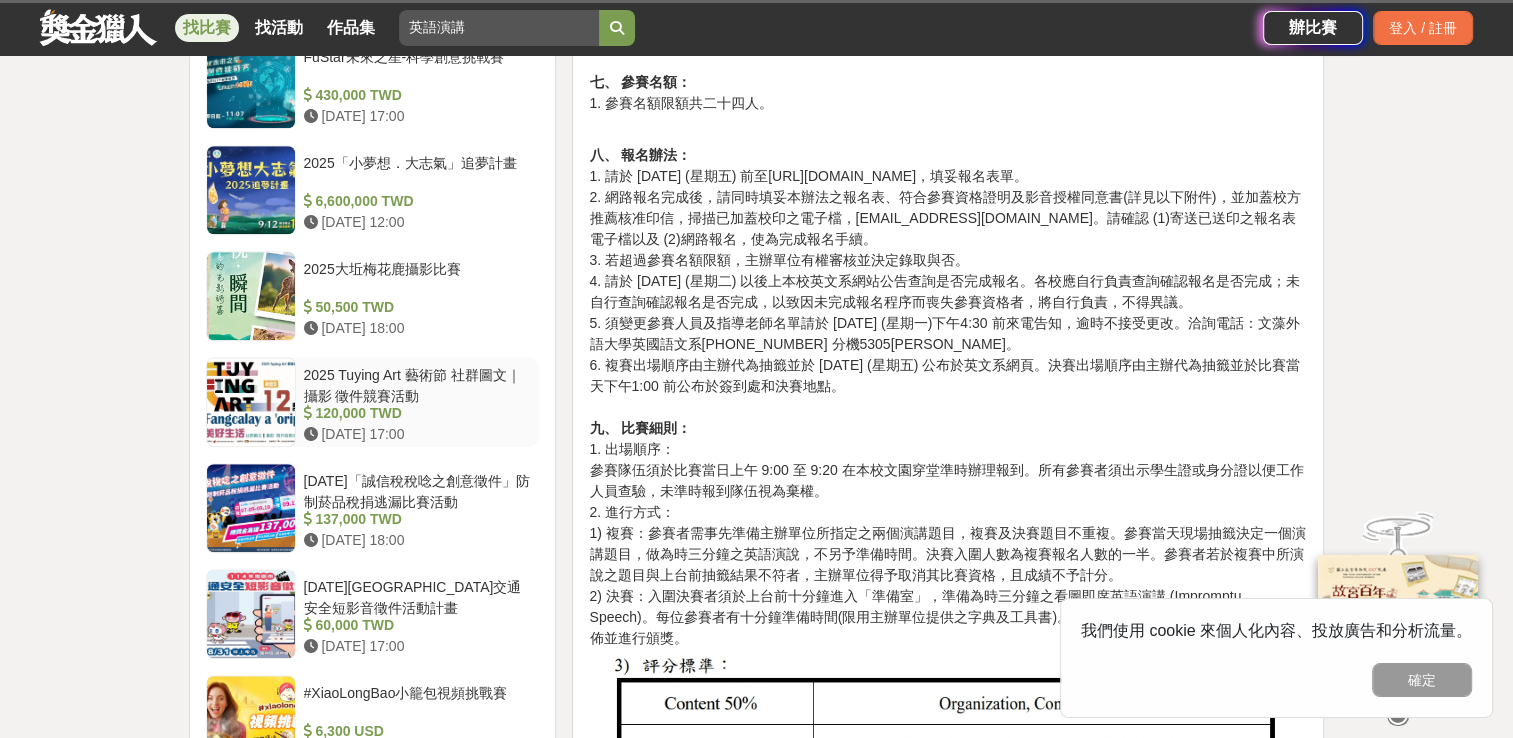 click on "2025 Tuying Art 藝術節 社群圖文｜攝影 徵件競賽活動" at bounding box center [418, 384] 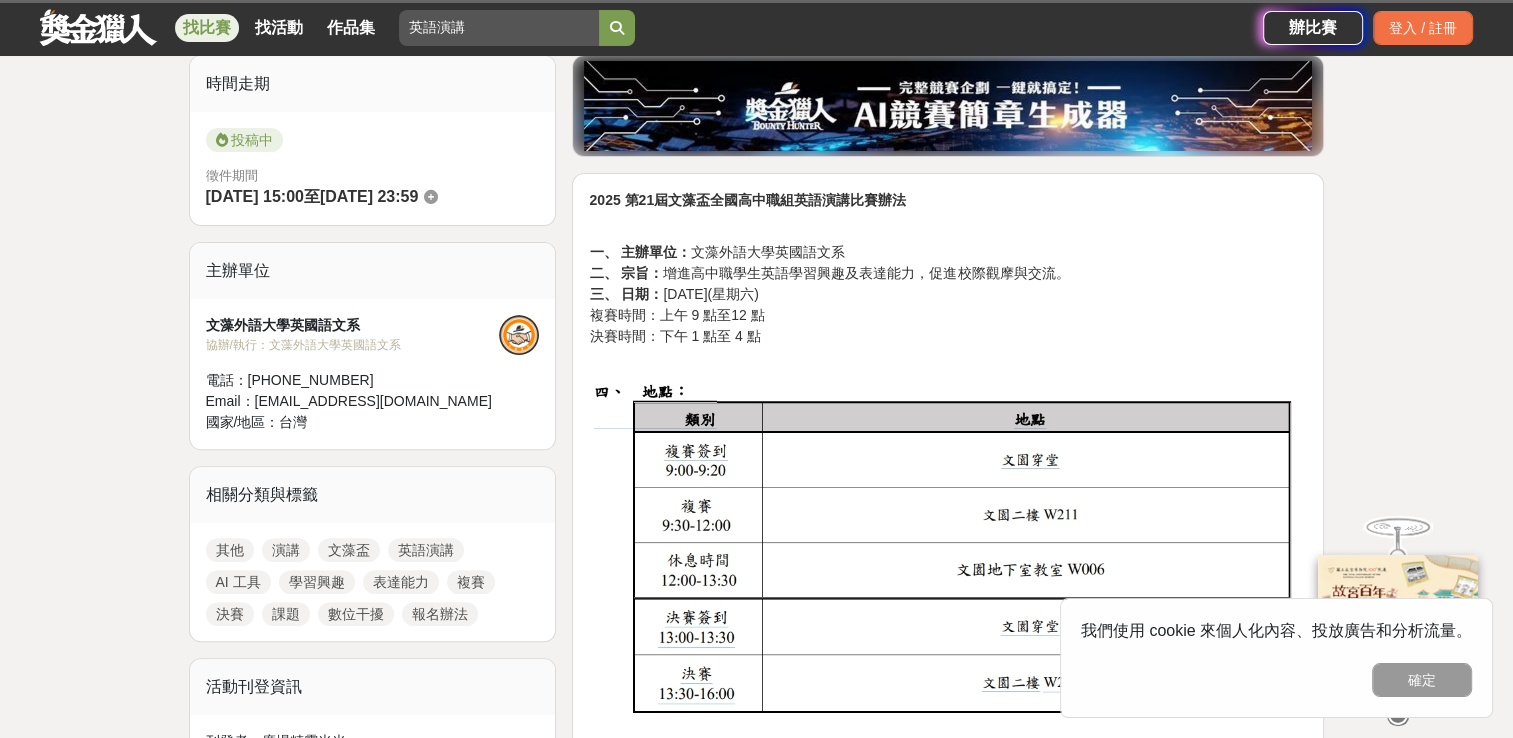 scroll, scrollTop: 0, scrollLeft: 0, axis: both 